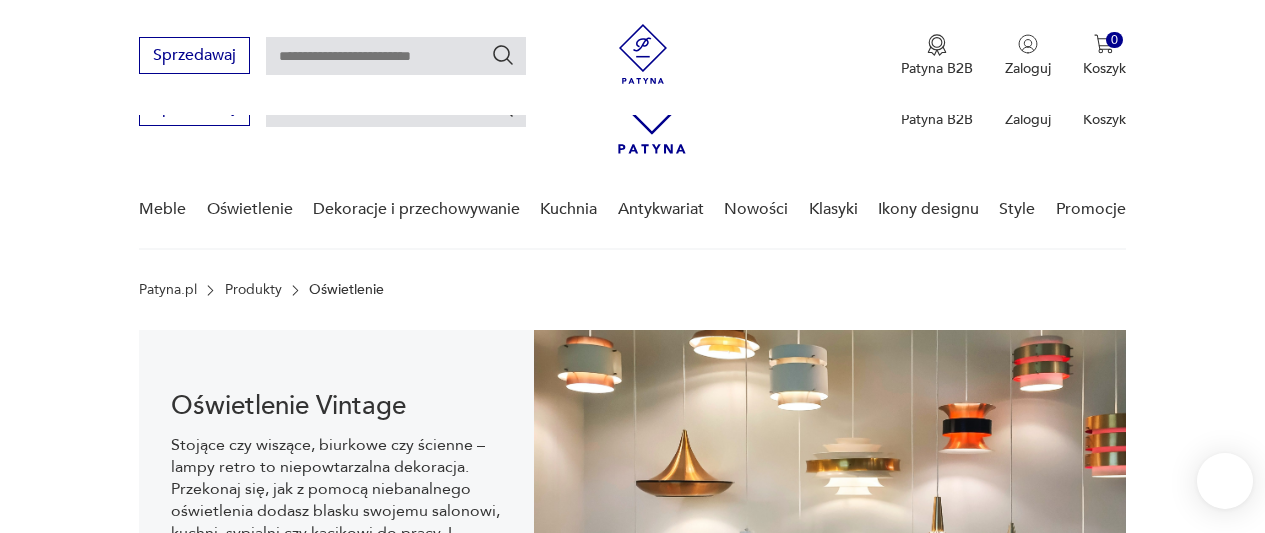 scroll, scrollTop: 403, scrollLeft: 0, axis: vertical 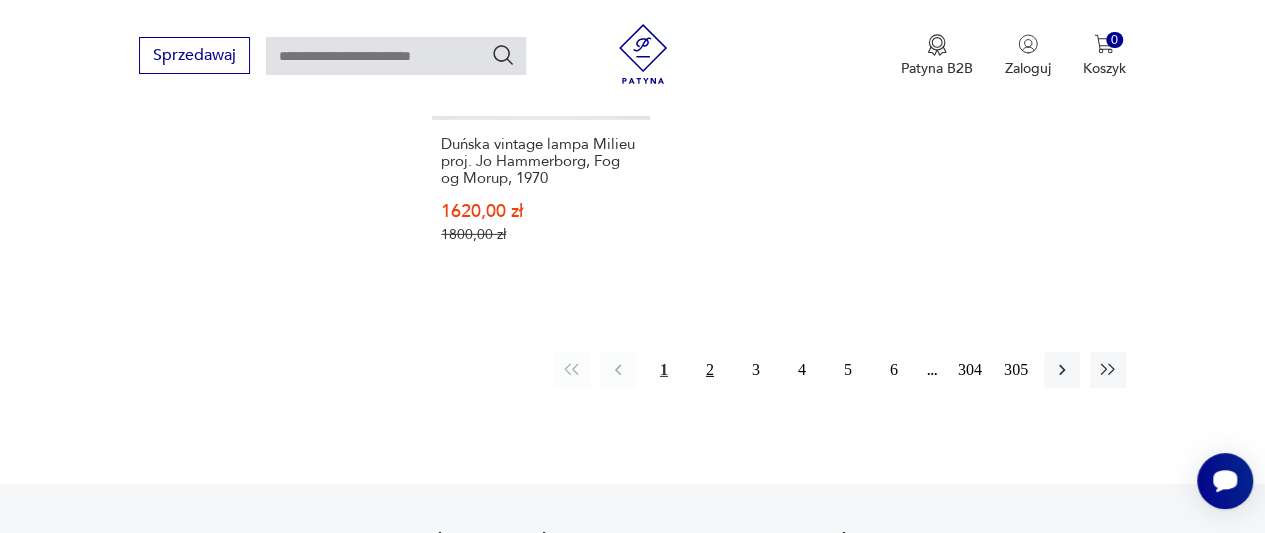 click on "2" at bounding box center (710, 370) 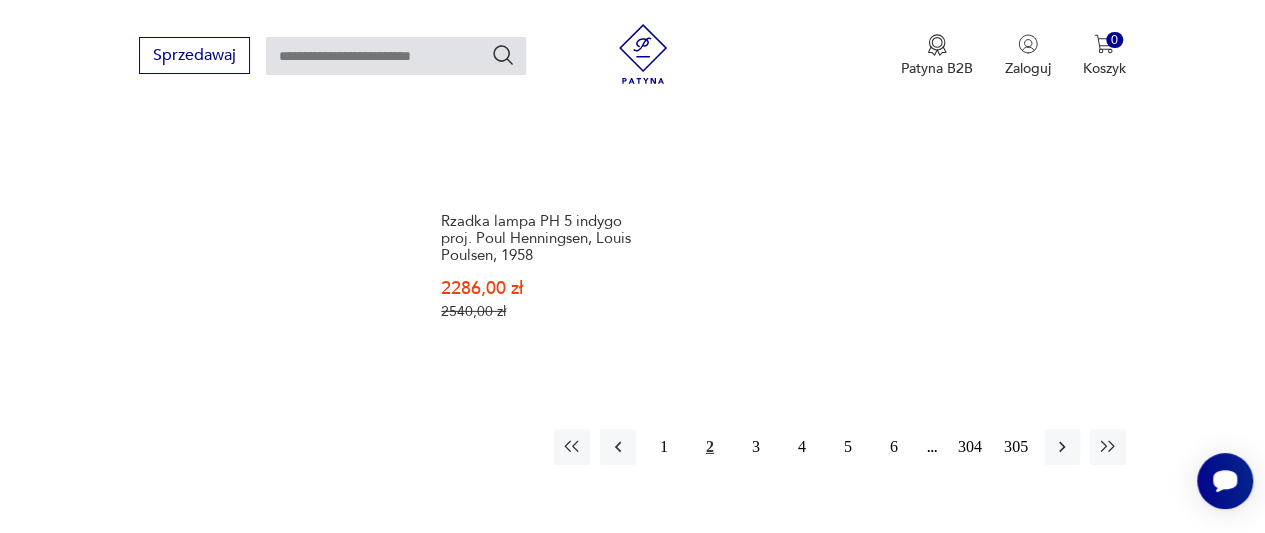 scroll, scrollTop: 3037, scrollLeft: 0, axis: vertical 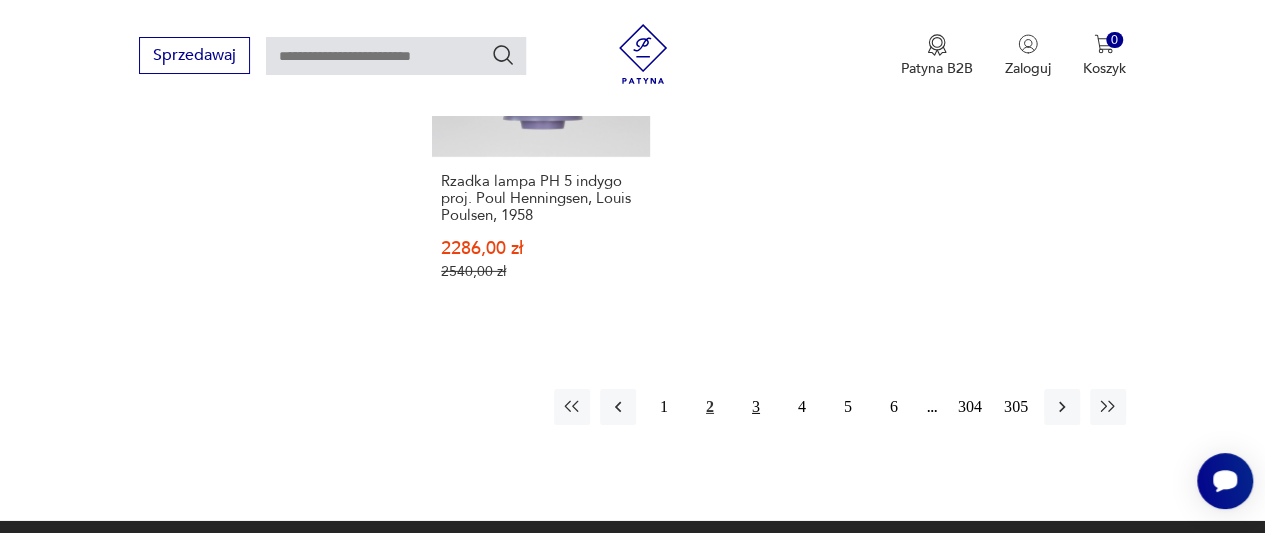 click on "3" at bounding box center (756, 407) 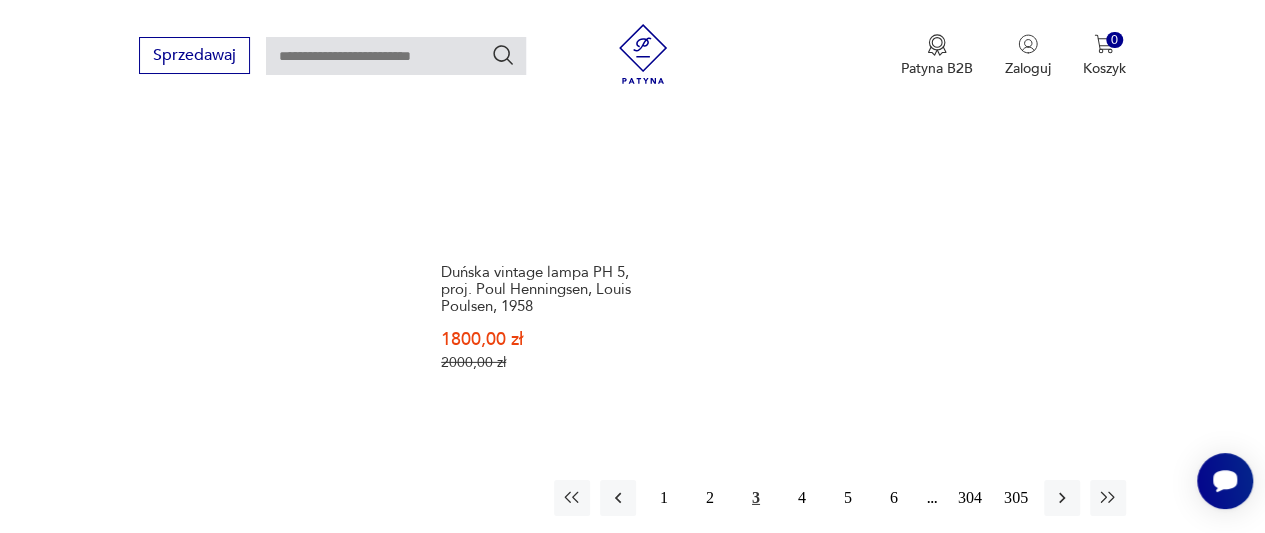 scroll, scrollTop: 2944, scrollLeft: 0, axis: vertical 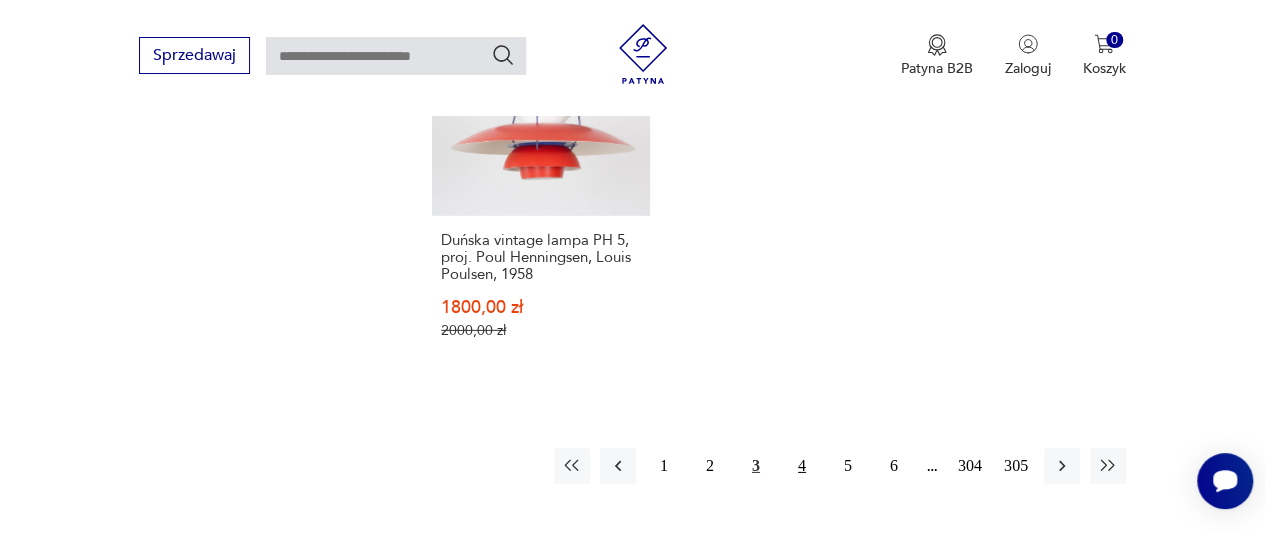 click on "4" at bounding box center (802, 466) 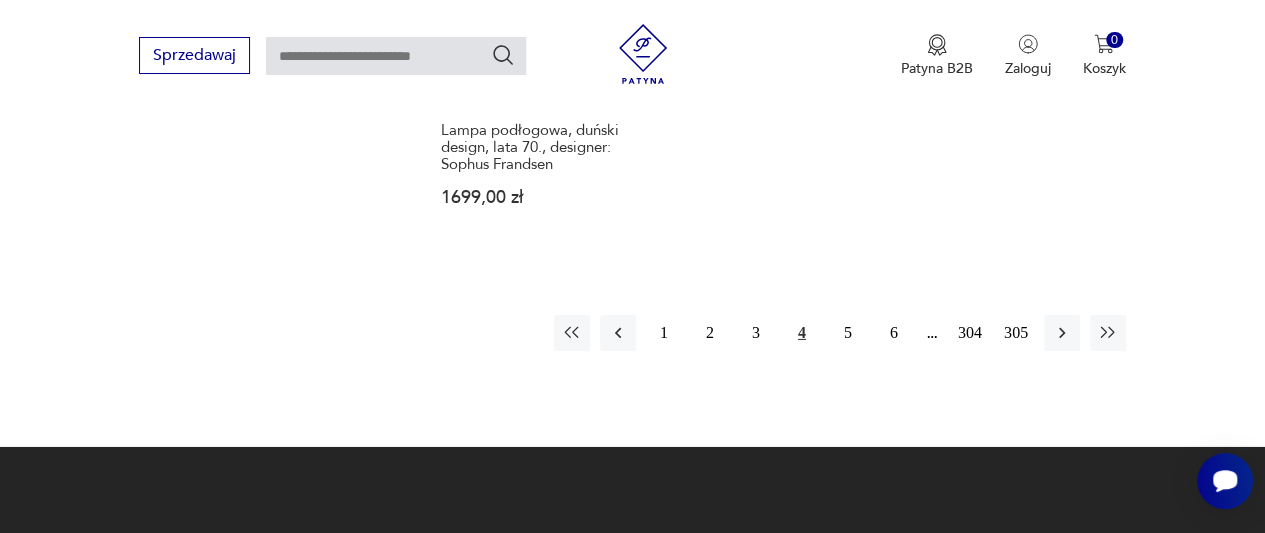 scroll, scrollTop: 3010, scrollLeft: 0, axis: vertical 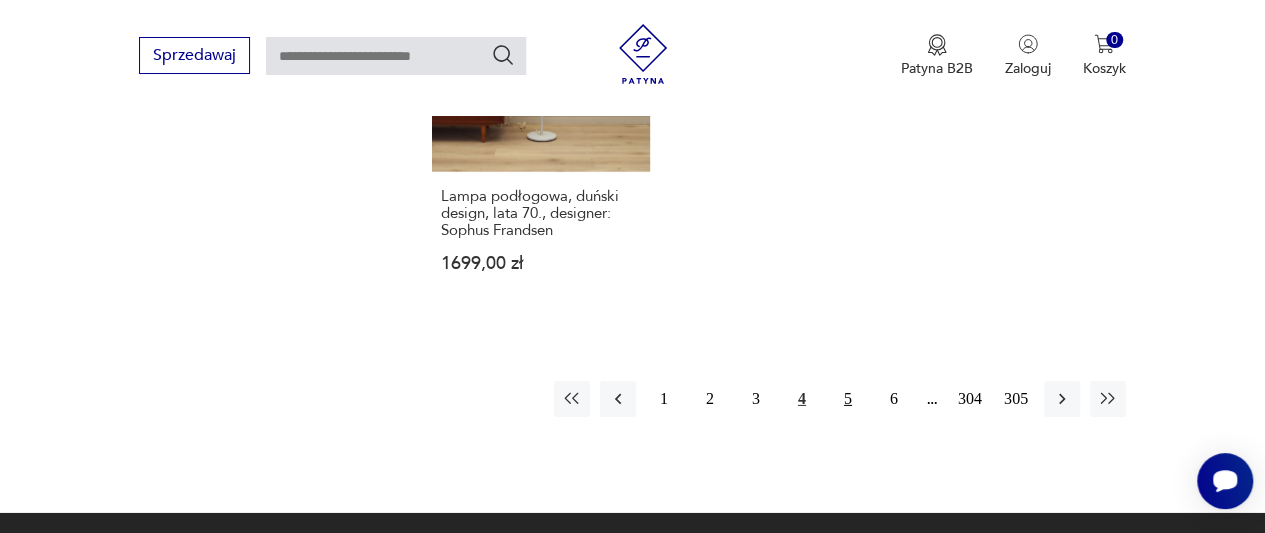 click on "5" at bounding box center (848, 399) 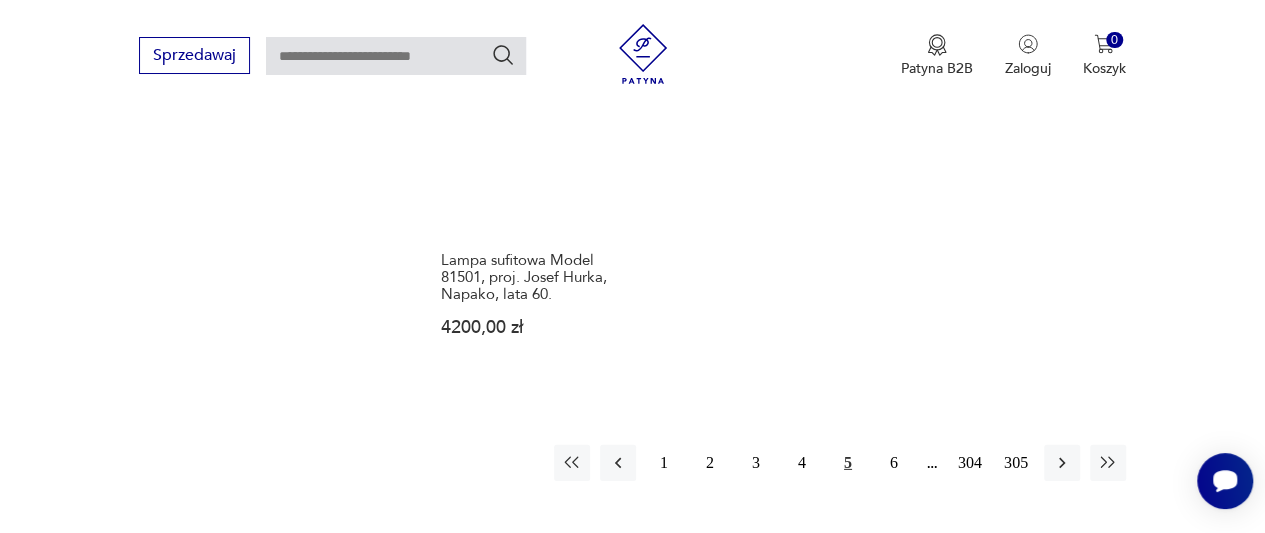 scroll, scrollTop: 2877, scrollLeft: 0, axis: vertical 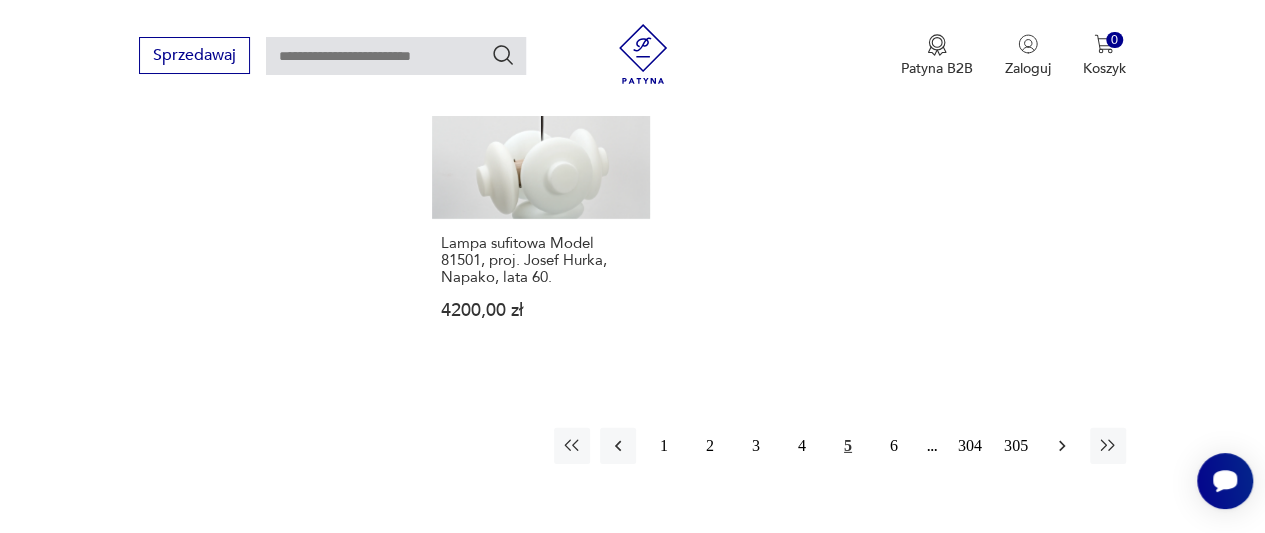 click at bounding box center [1062, 446] 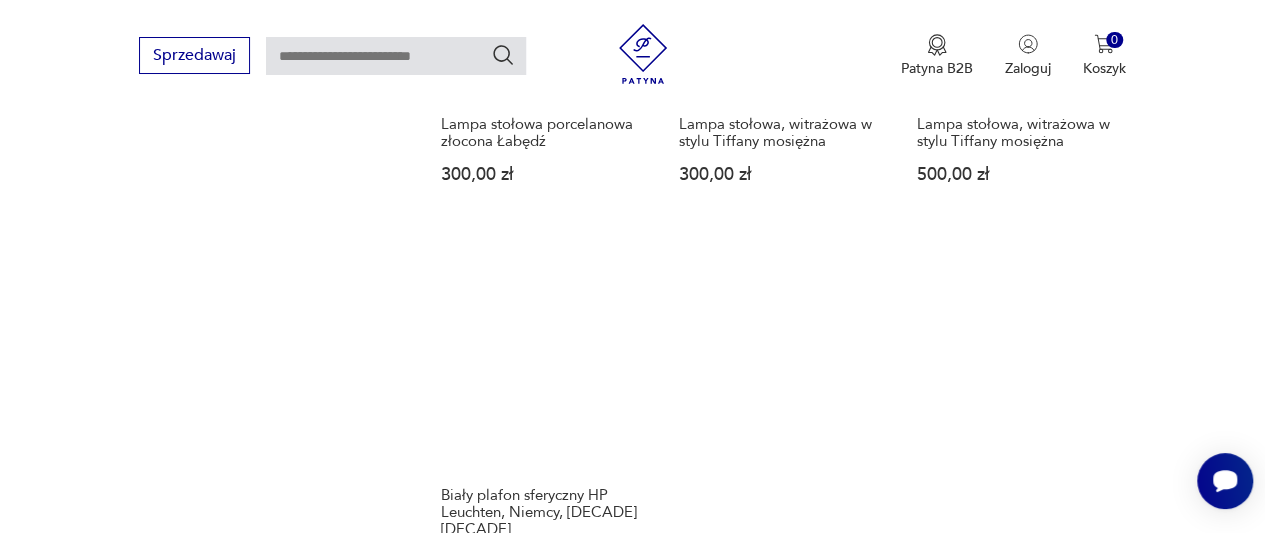 scroll, scrollTop: 3104, scrollLeft: 0, axis: vertical 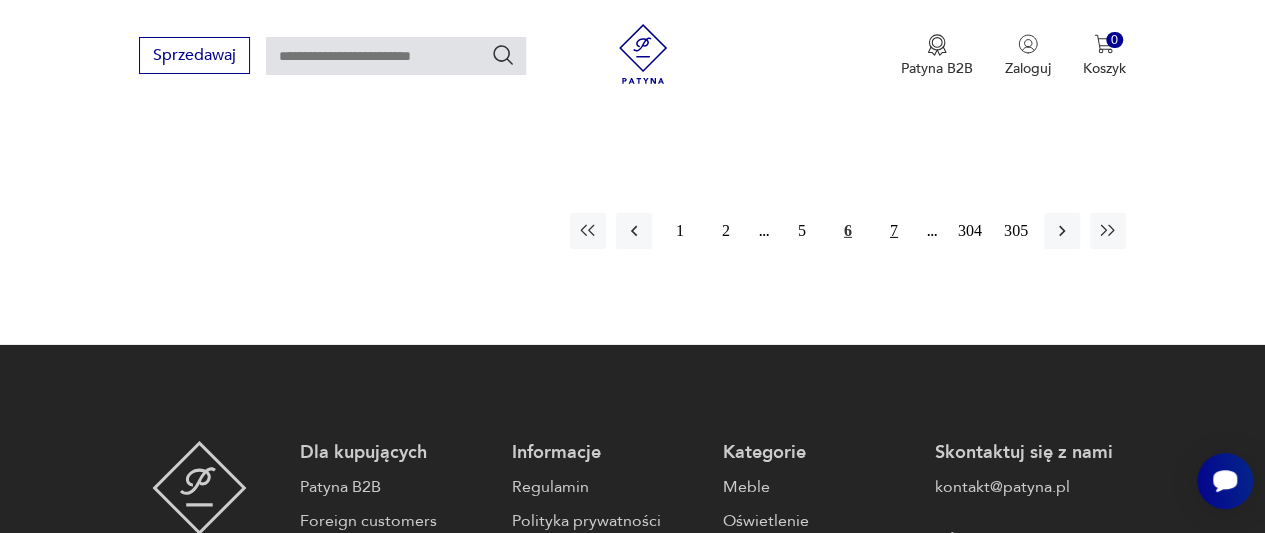 click on "7" at bounding box center [894, 231] 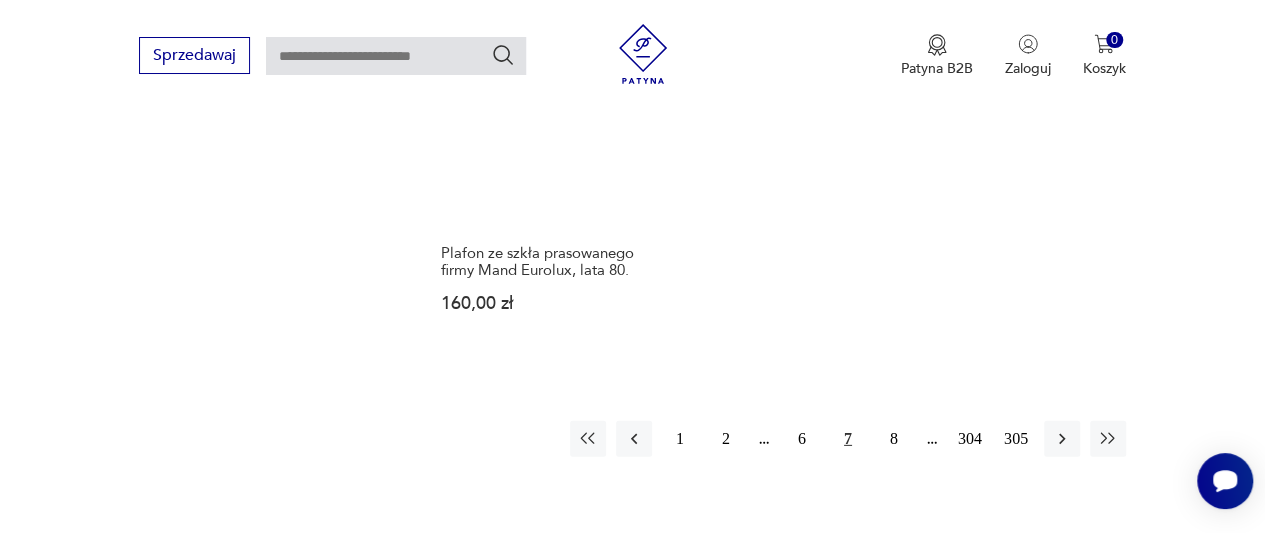 scroll, scrollTop: 2864, scrollLeft: 0, axis: vertical 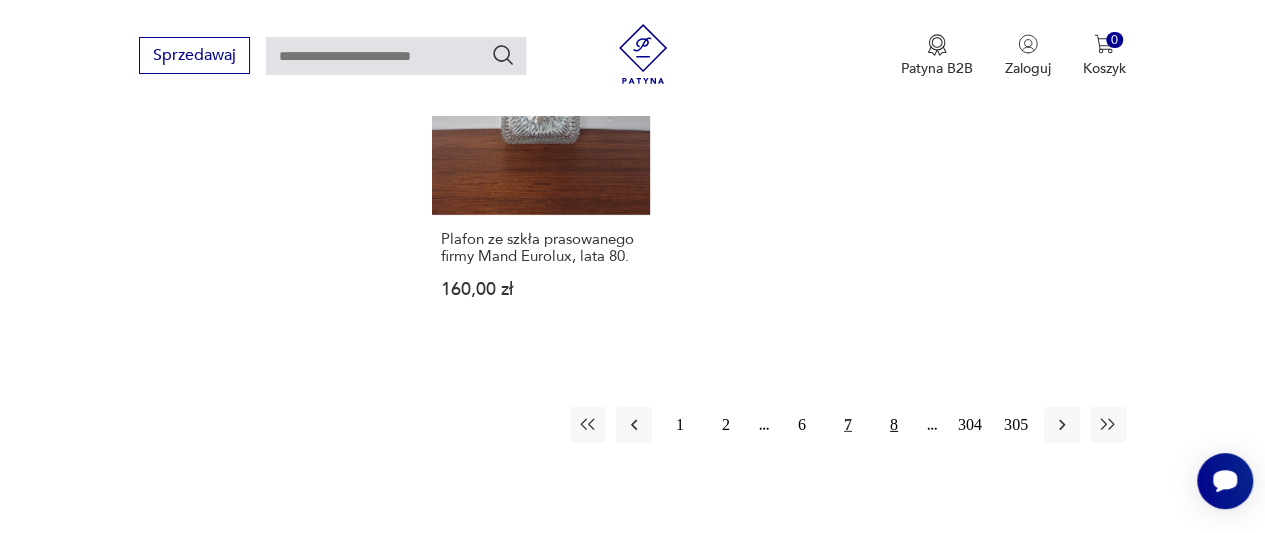 click on "8" at bounding box center (894, 425) 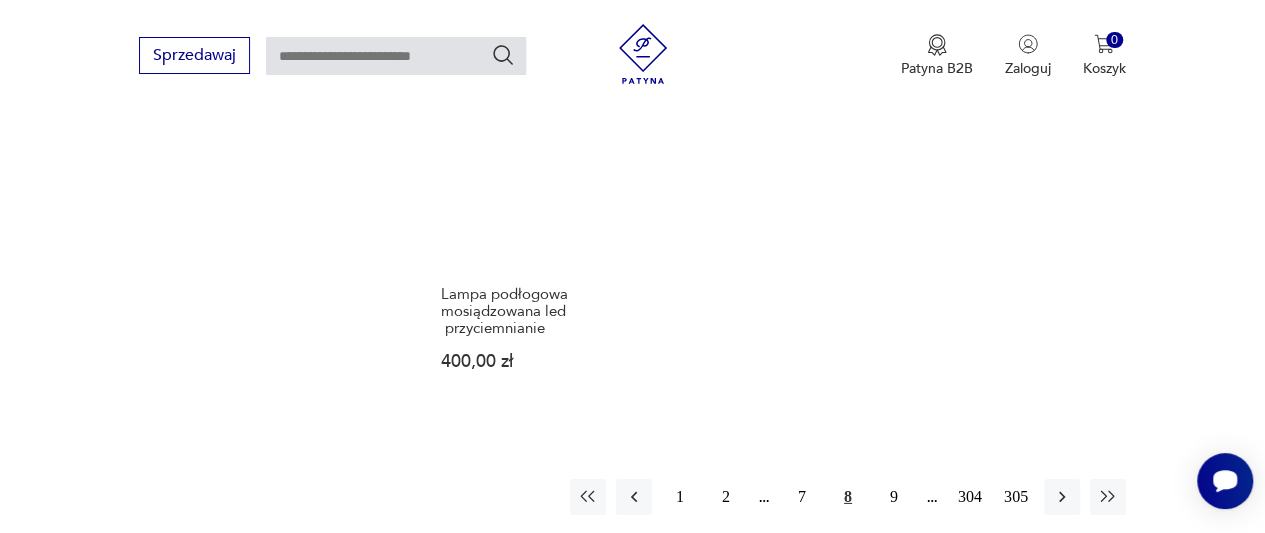 scroll, scrollTop: 2984, scrollLeft: 0, axis: vertical 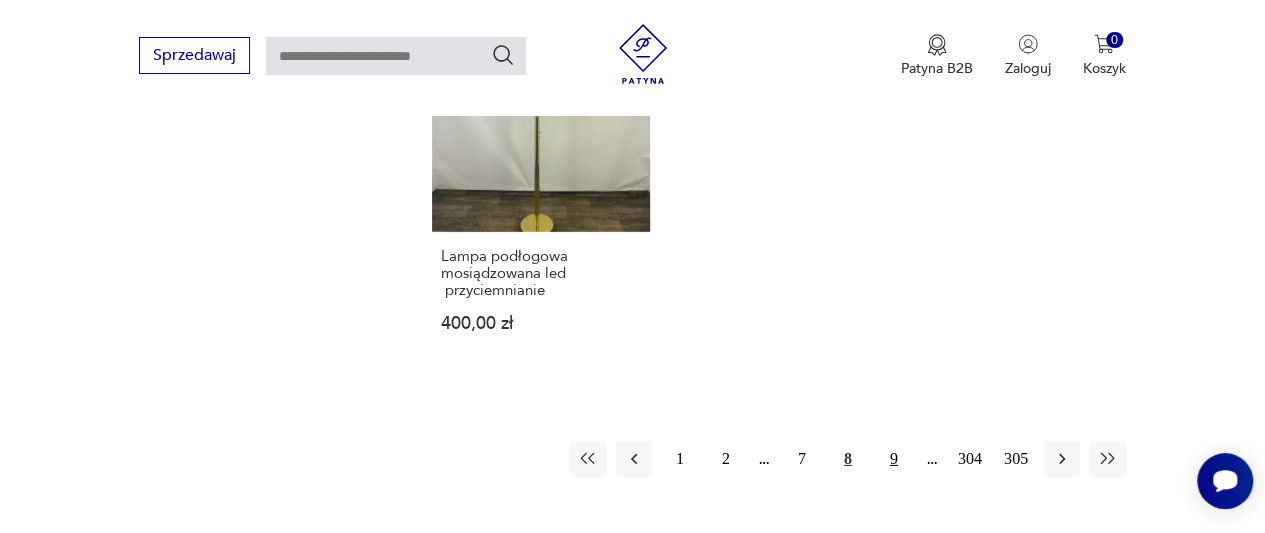 click on "9" at bounding box center [894, 459] 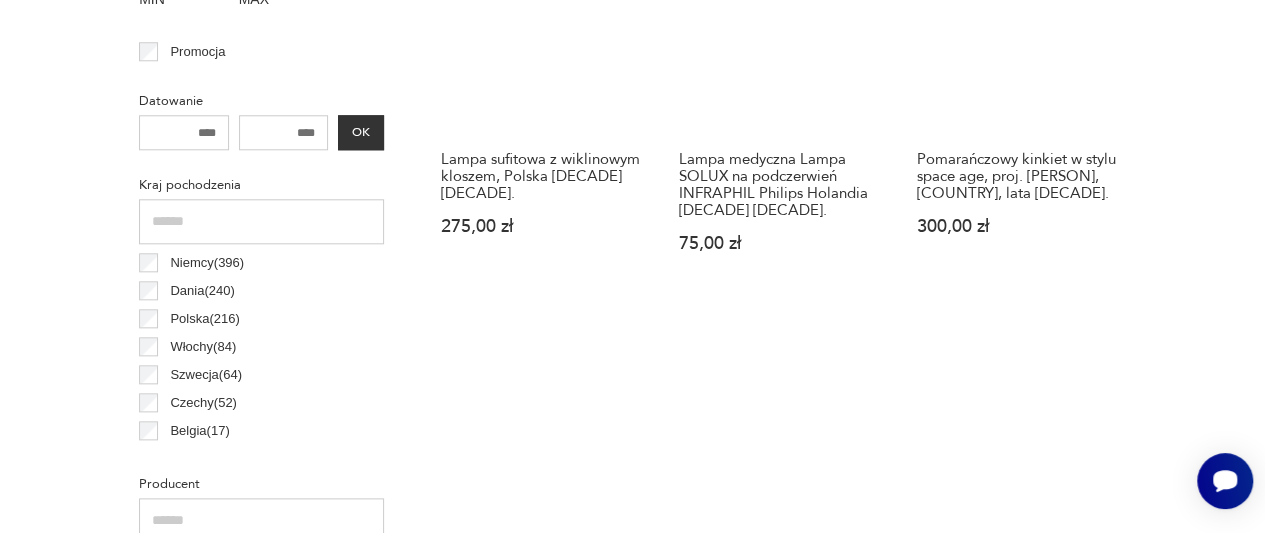 scroll, scrollTop: 0, scrollLeft: 0, axis: both 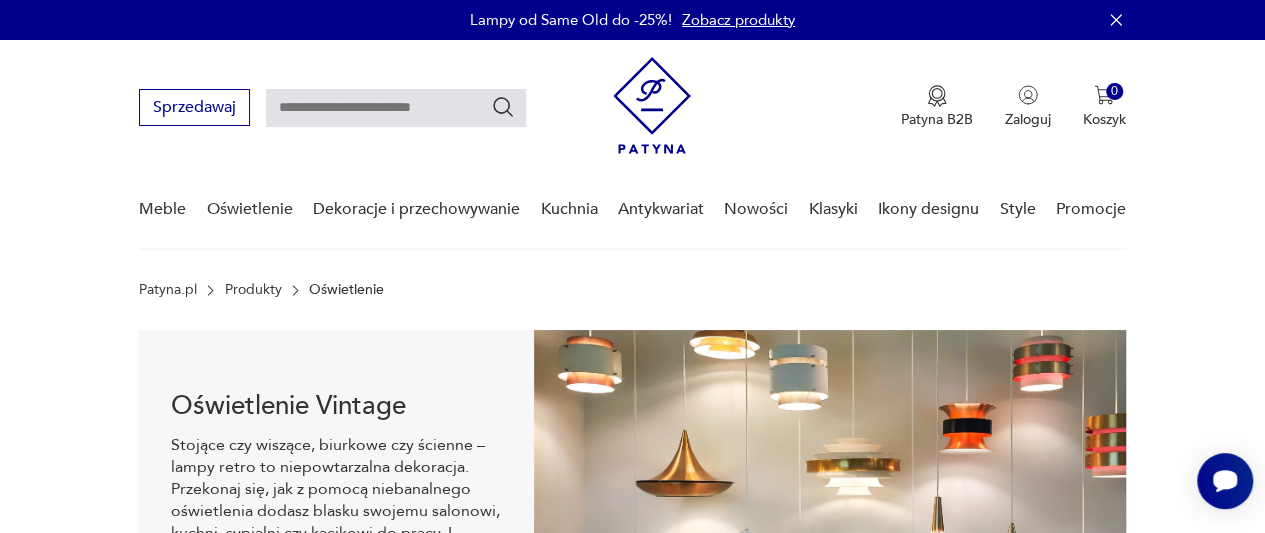 click at bounding box center (396, 108) 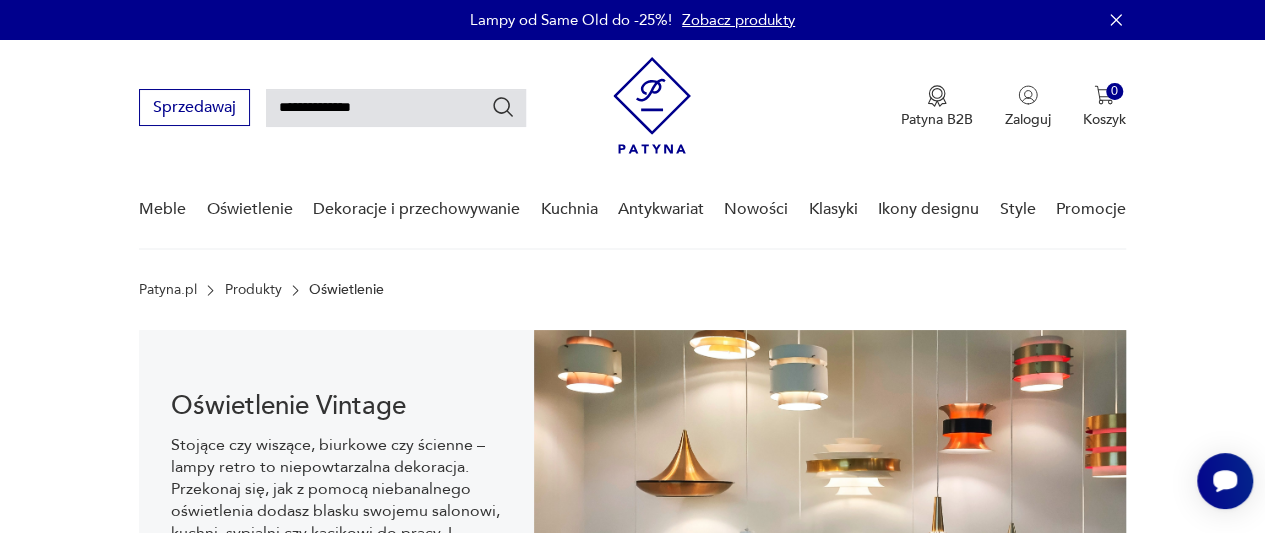 type on "**********" 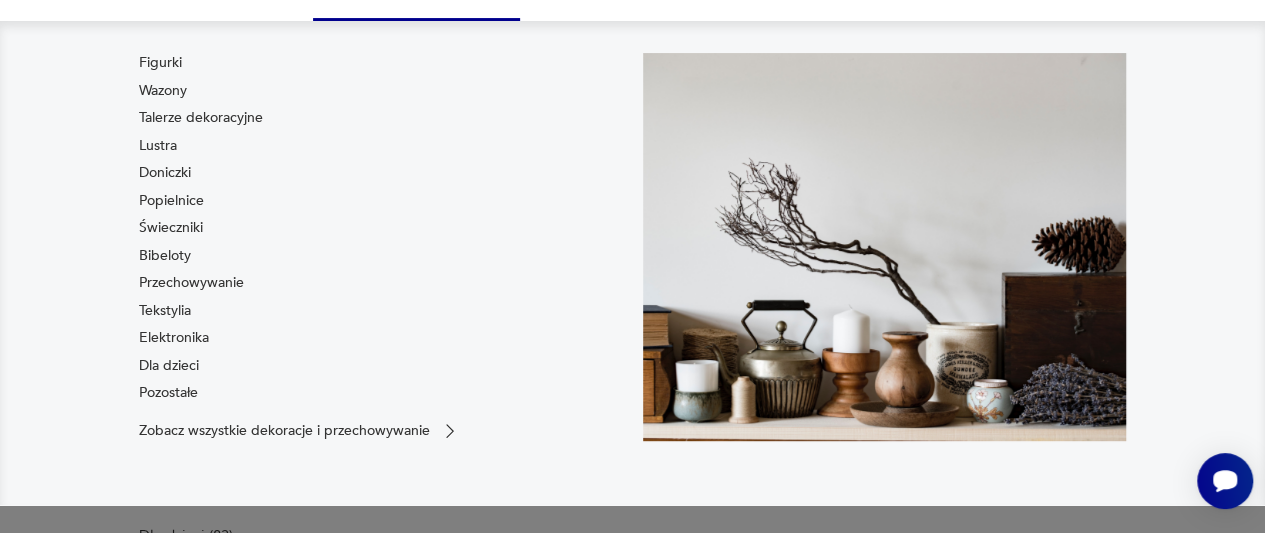 scroll, scrollTop: 258, scrollLeft: 0, axis: vertical 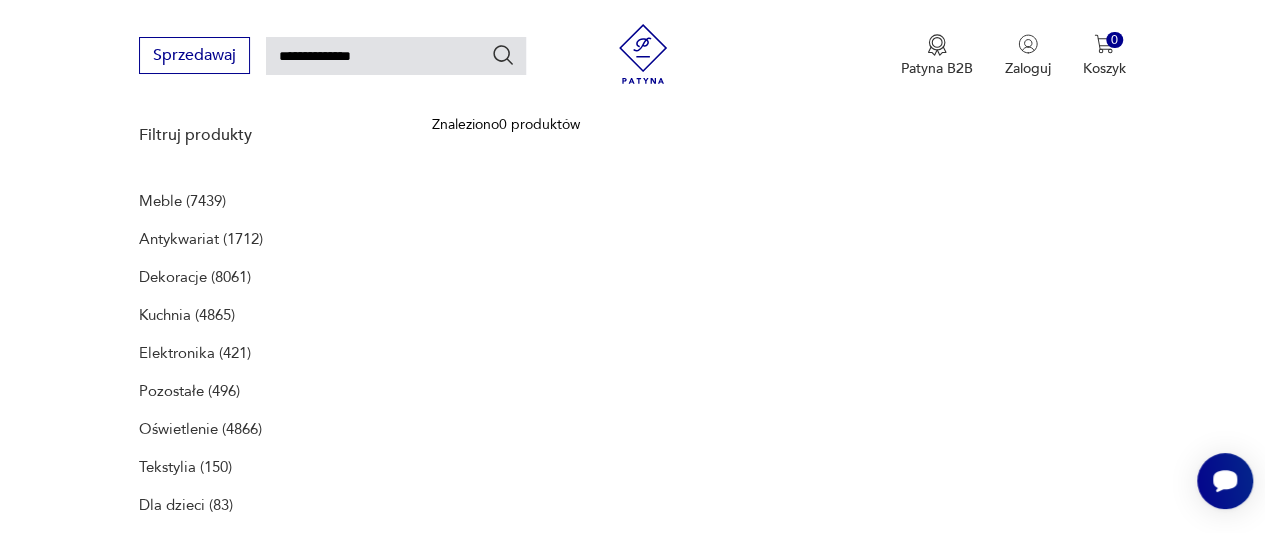 drag, startPoint x: 320, startPoint y: 50, endPoint x: 559, endPoint y: 81, distance: 241.00208 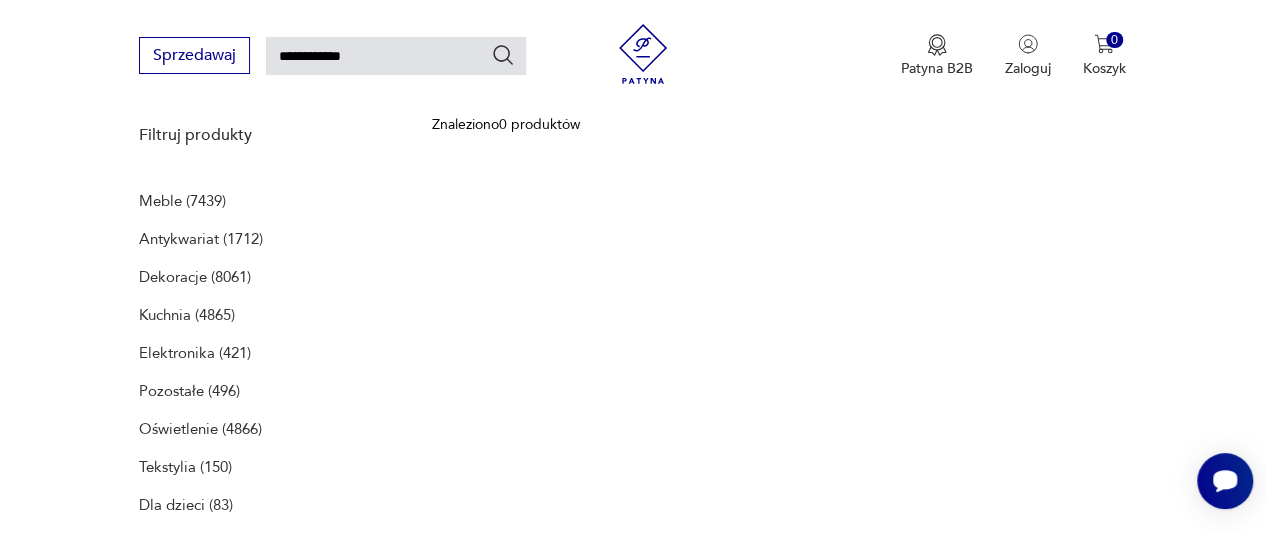 type on "**********" 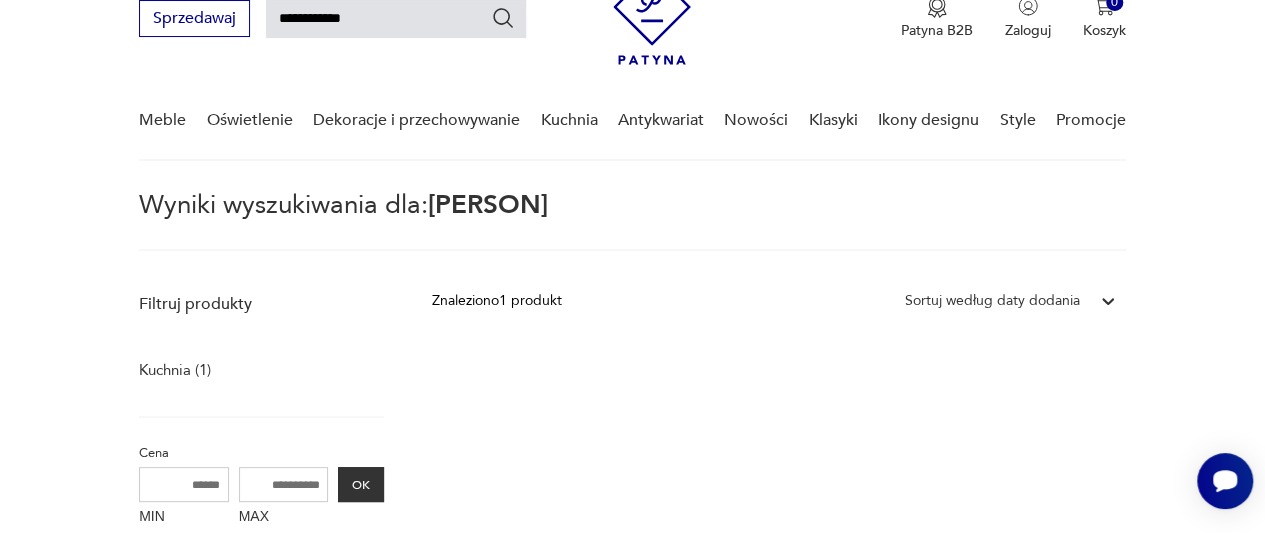 scroll, scrollTop: 72, scrollLeft: 0, axis: vertical 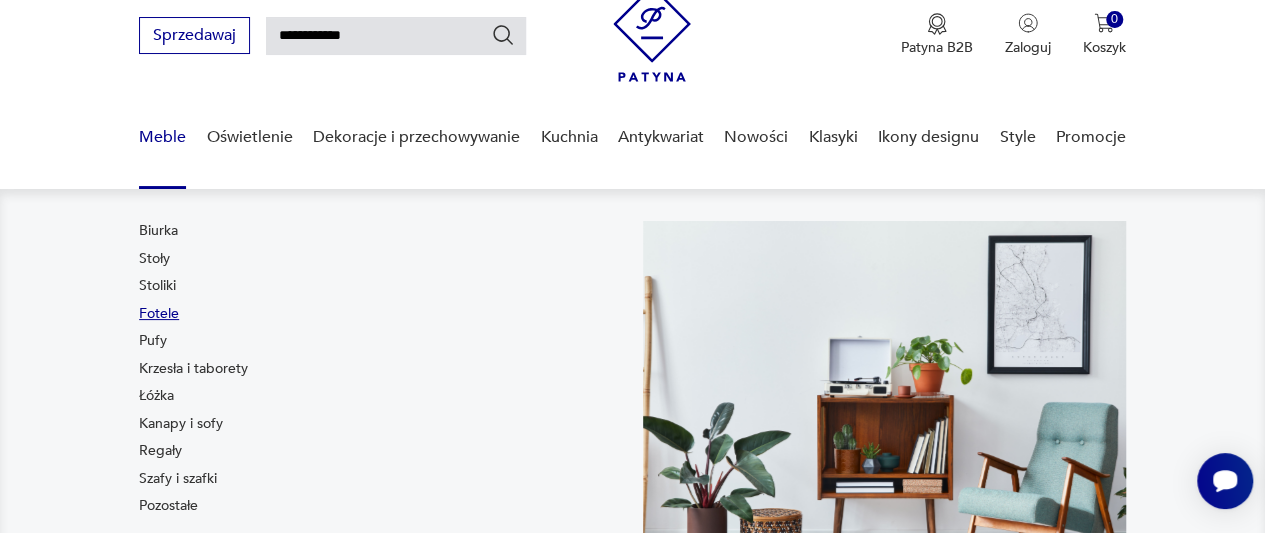 click on "Fotele" at bounding box center [159, 314] 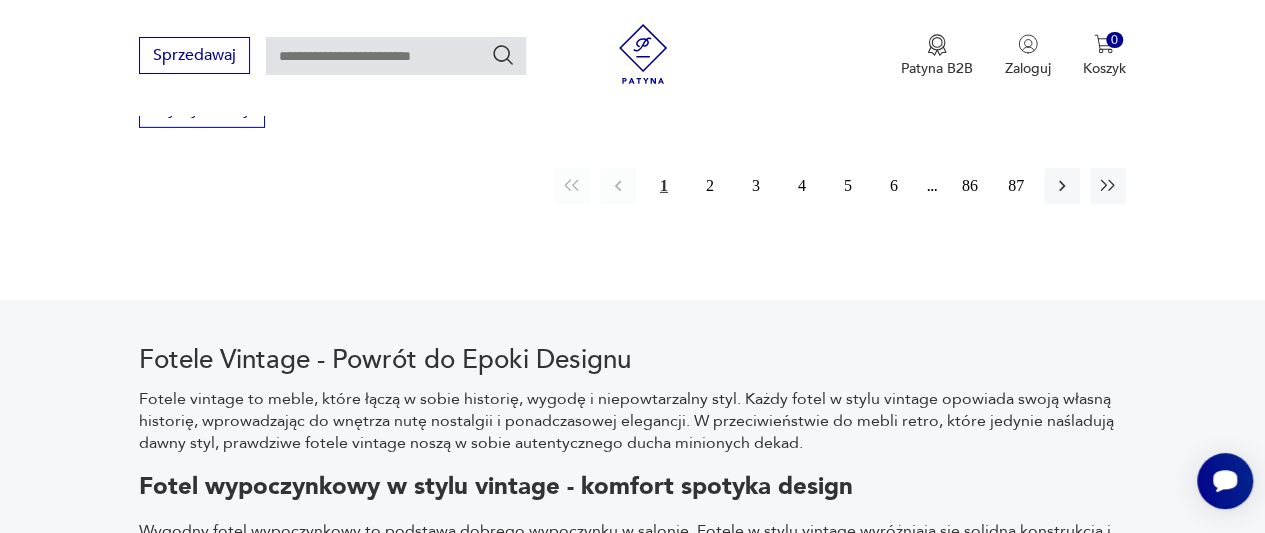 scroll, scrollTop: 3179, scrollLeft: 0, axis: vertical 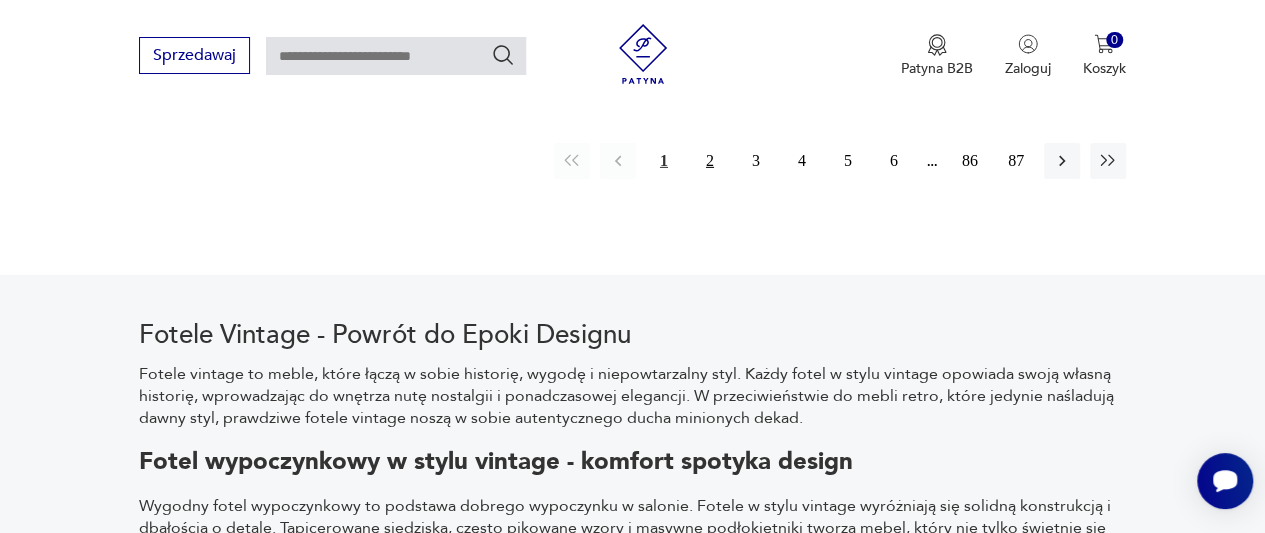 click on "2" at bounding box center [710, 161] 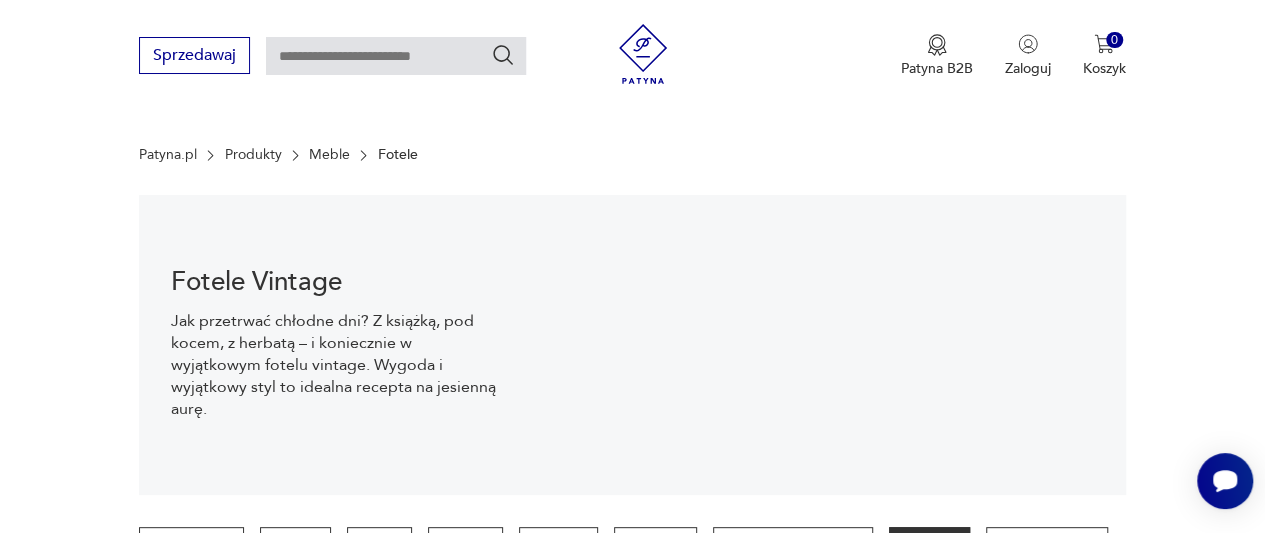 scroll, scrollTop: 0, scrollLeft: 0, axis: both 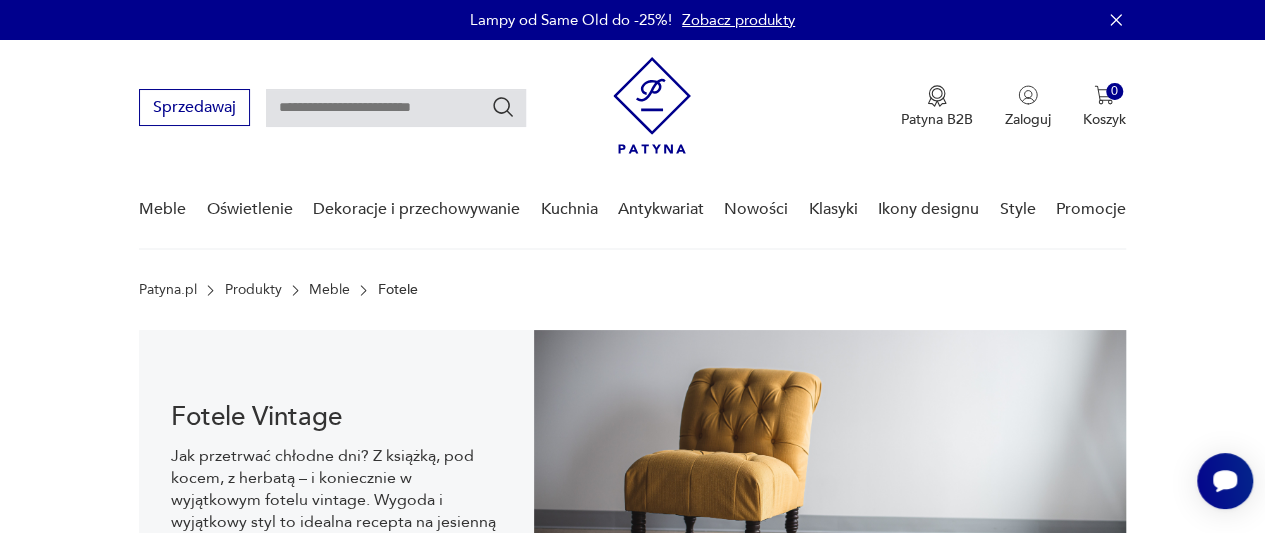 click at bounding box center [396, 108] 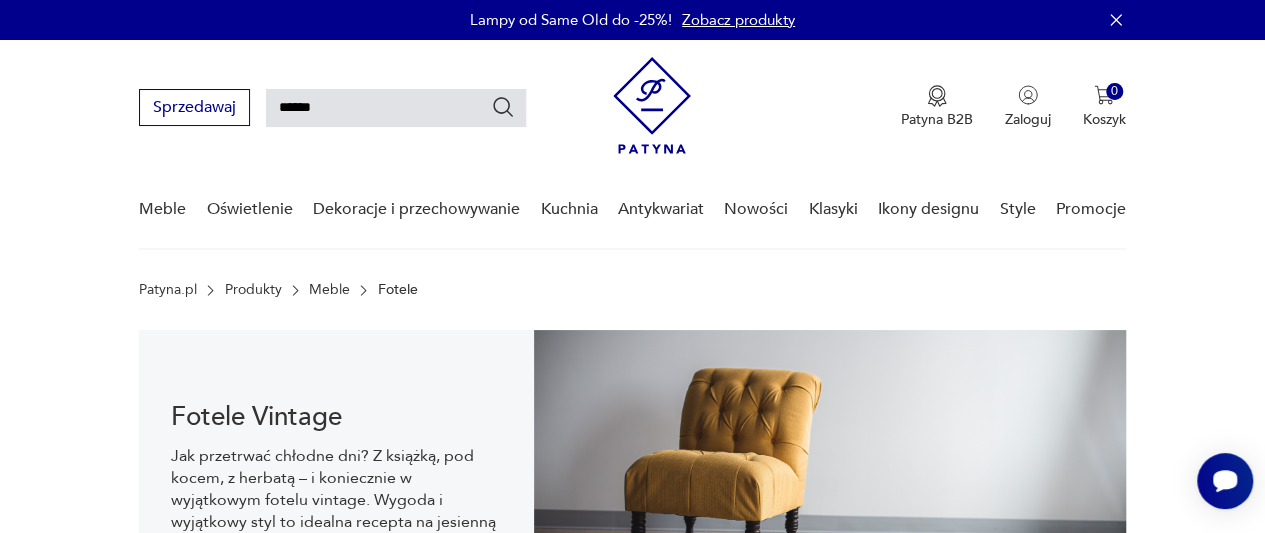 type on "******" 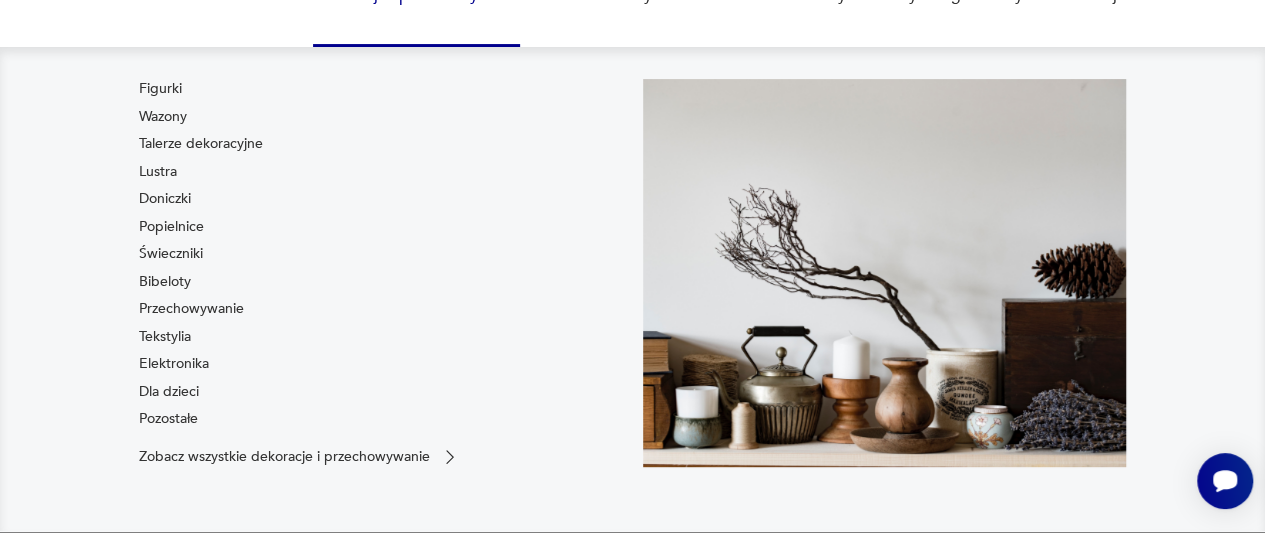 scroll, scrollTop: 258, scrollLeft: 0, axis: vertical 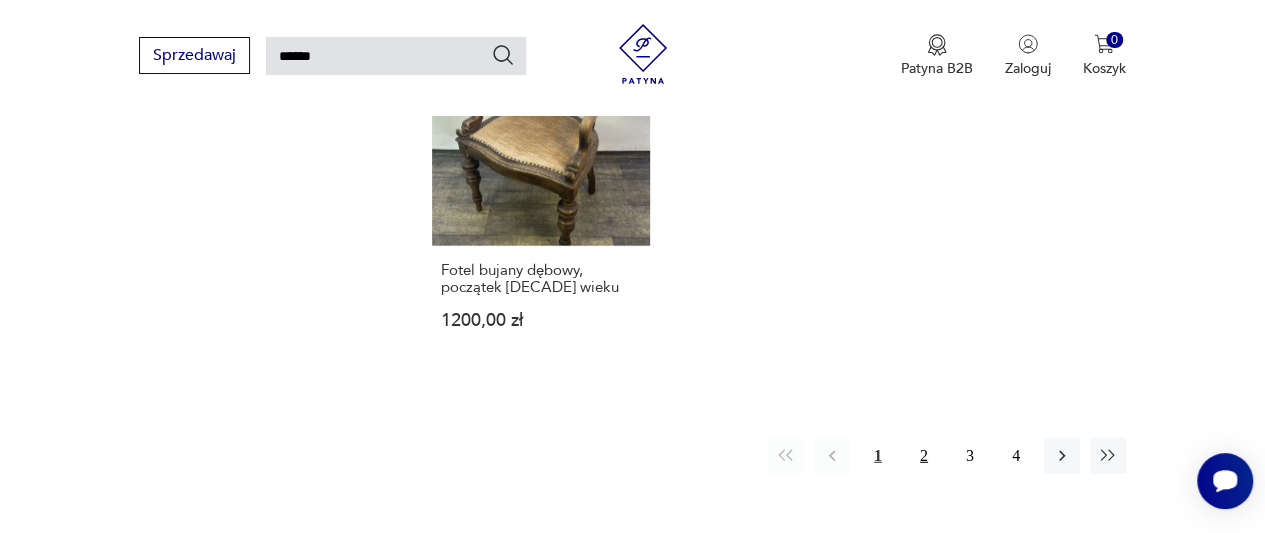click on "2" at bounding box center [924, 456] 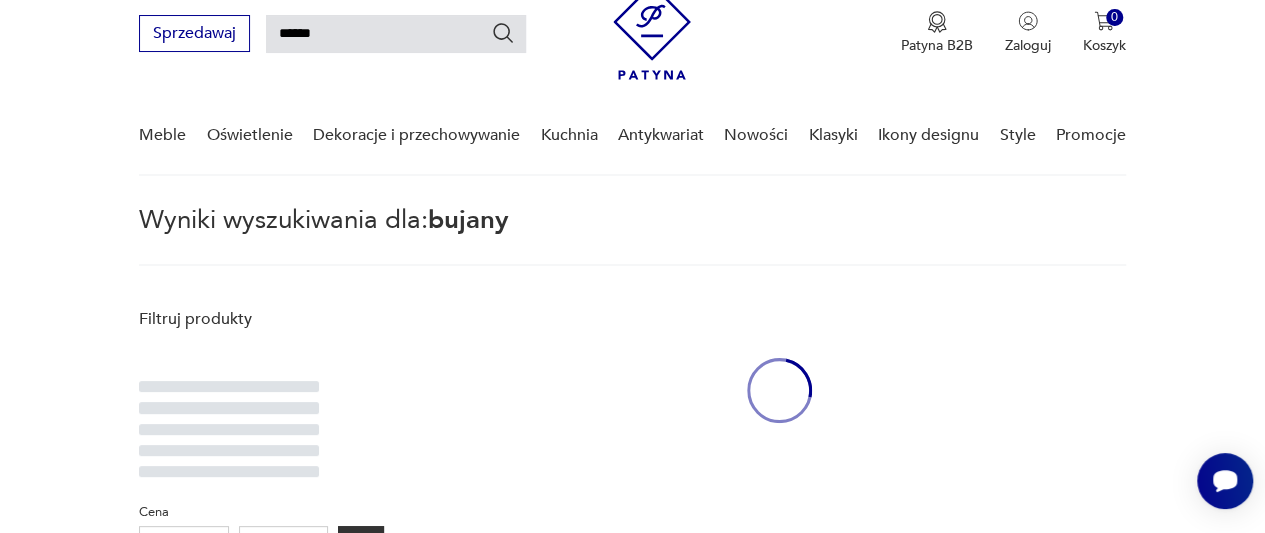 scroll, scrollTop: 72, scrollLeft: 0, axis: vertical 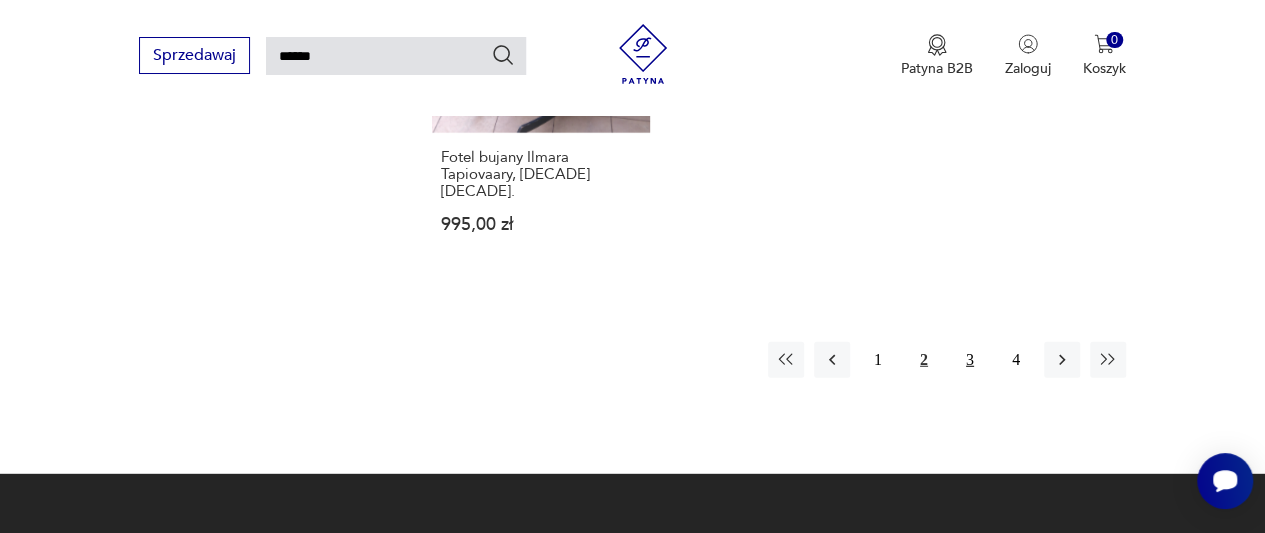 click on "3" at bounding box center (970, 360) 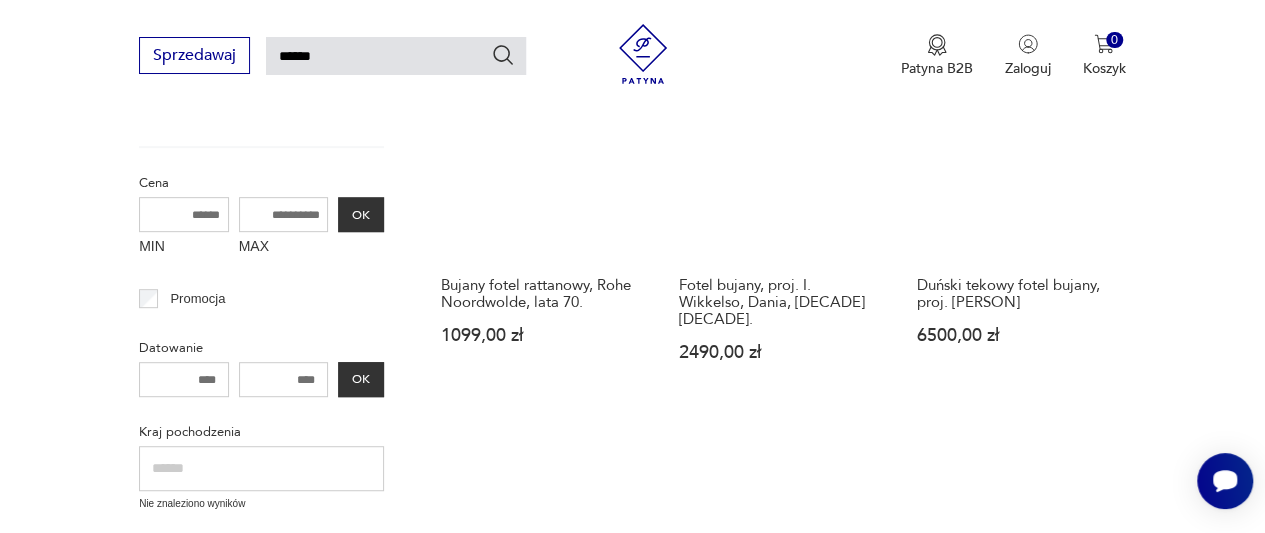 scroll, scrollTop: 378, scrollLeft: 0, axis: vertical 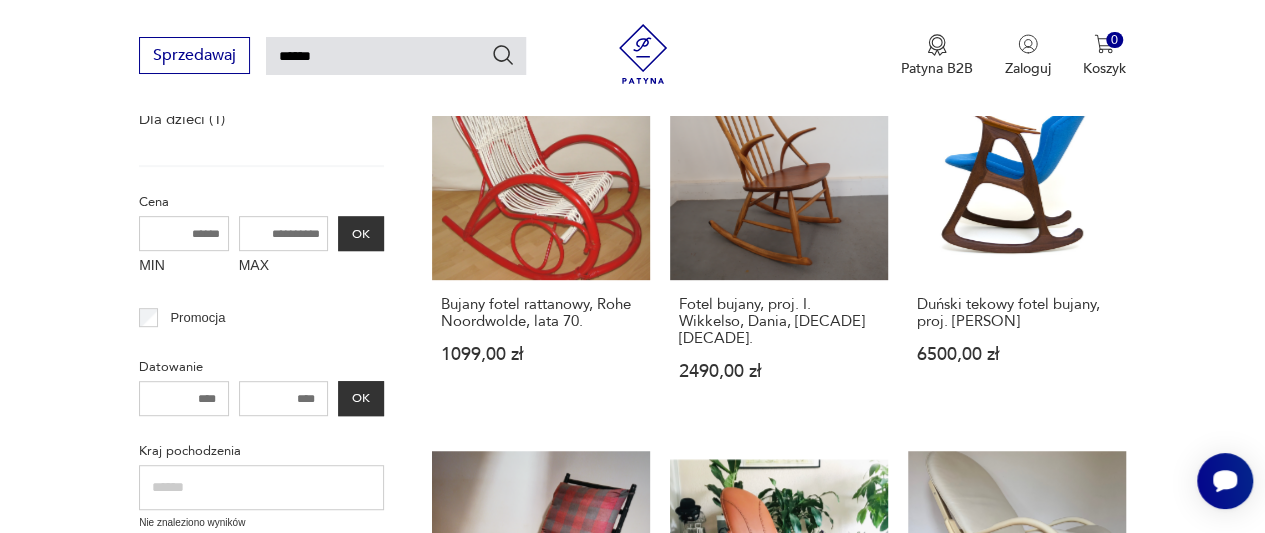 click on "MAX" at bounding box center [284, 233] 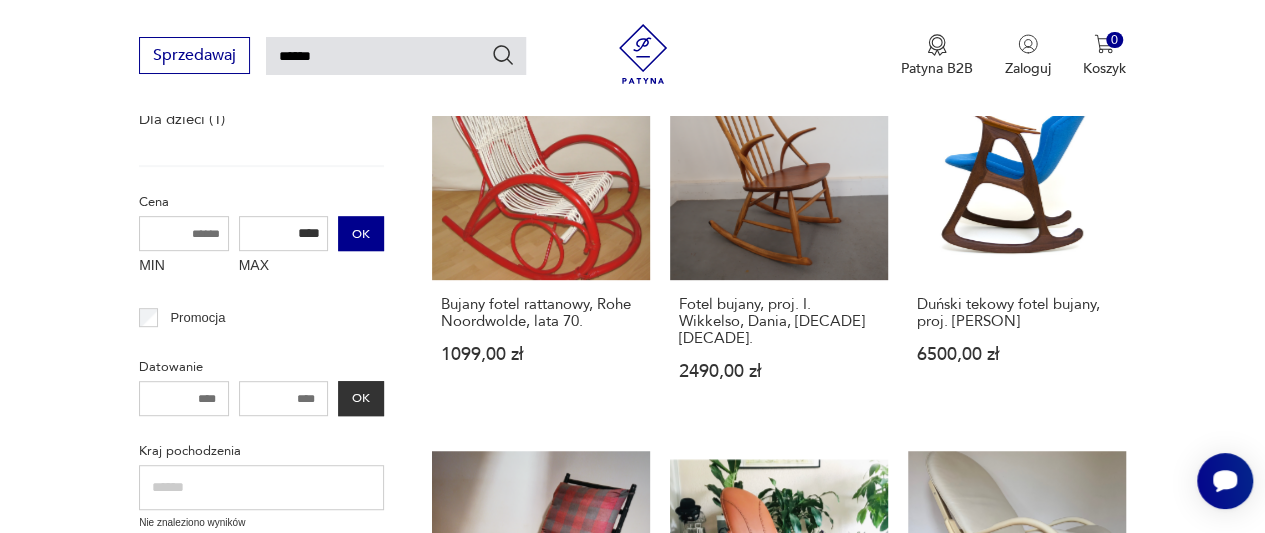 type on "****" 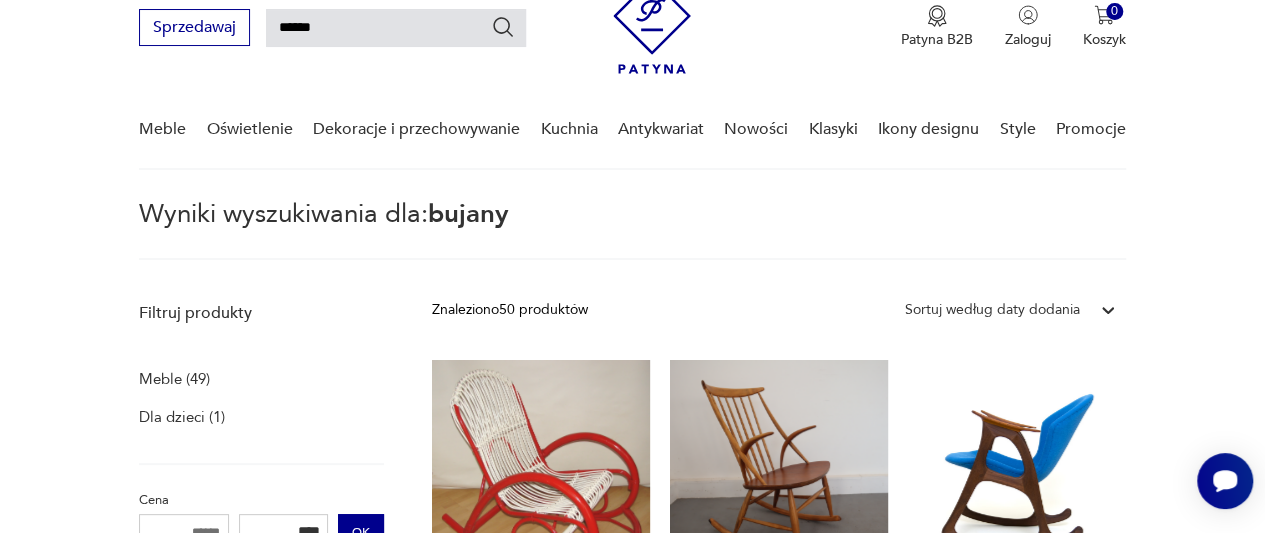 scroll, scrollTop: 72, scrollLeft: 0, axis: vertical 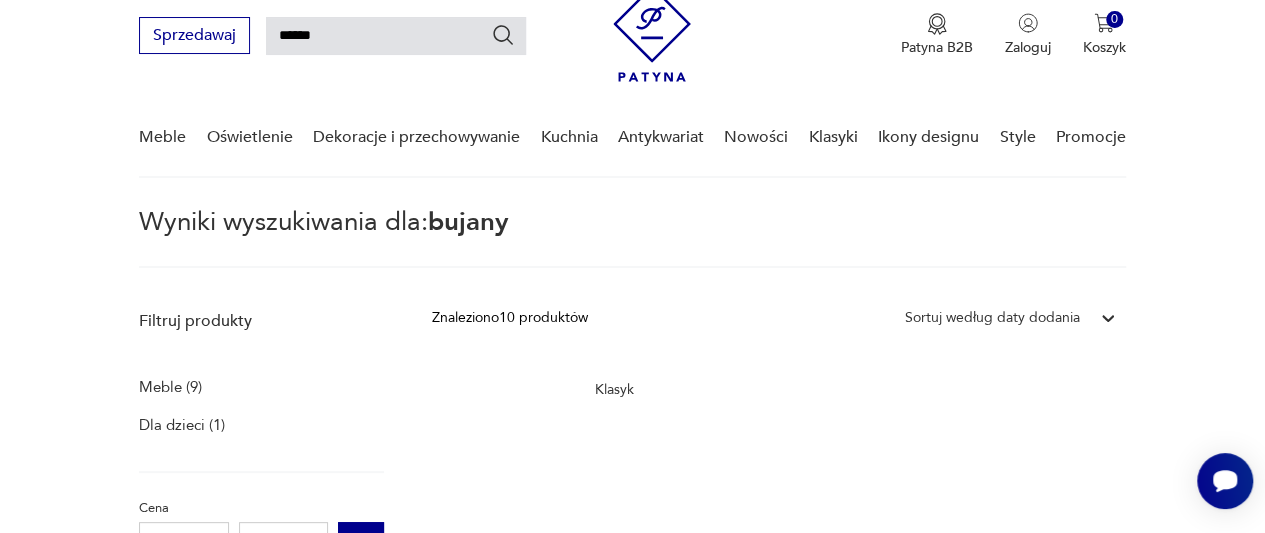 type 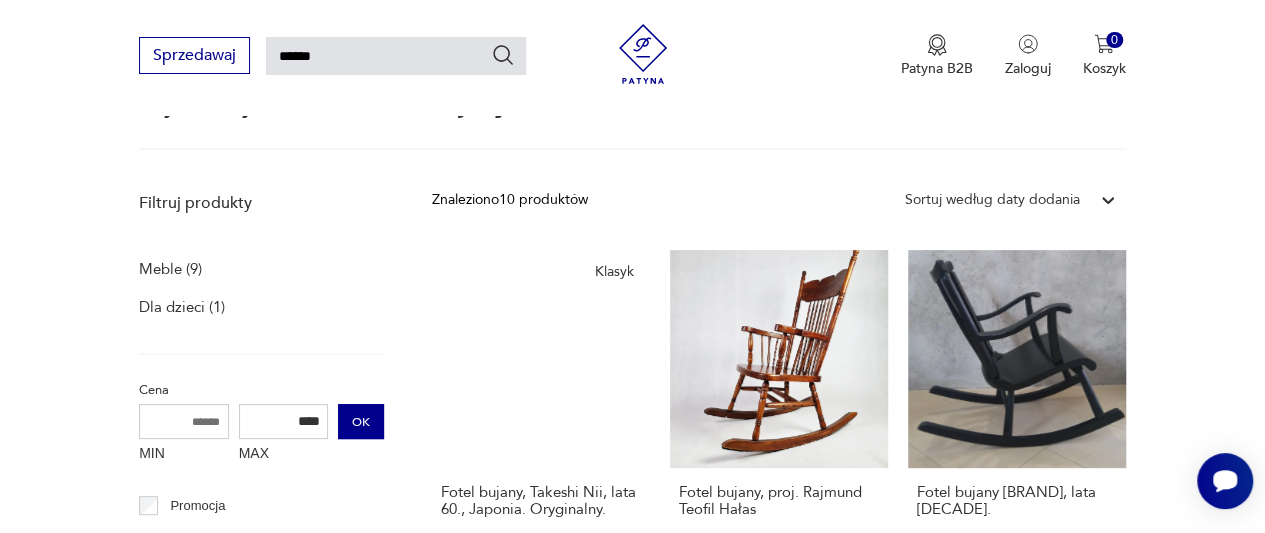 scroll, scrollTop: 192, scrollLeft: 0, axis: vertical 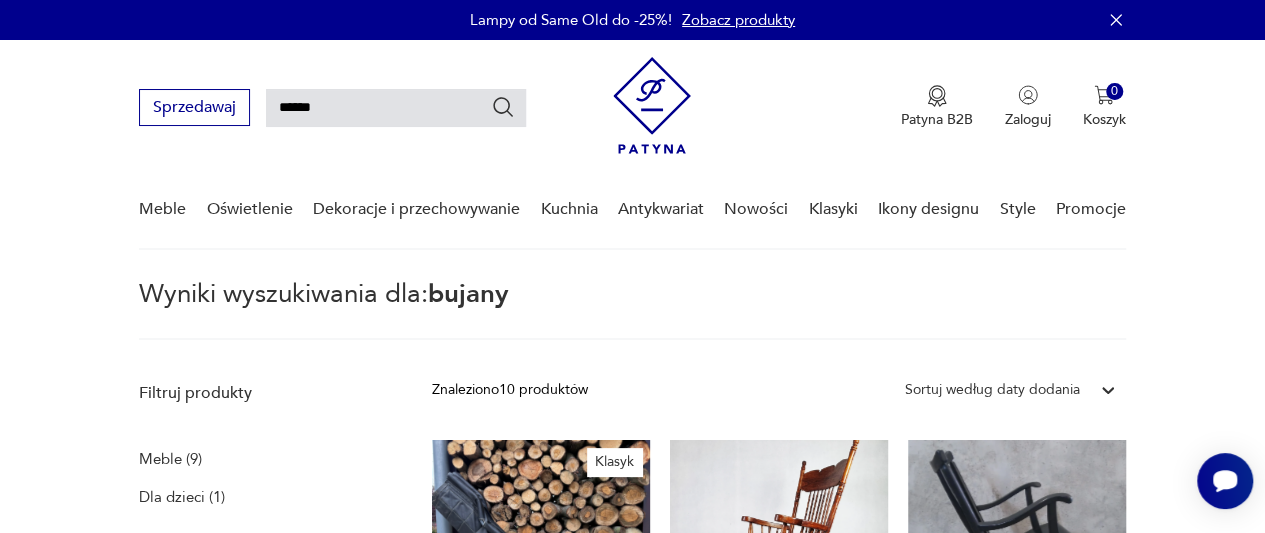 click on "Meble (9)" at bounding box center [170, 459] 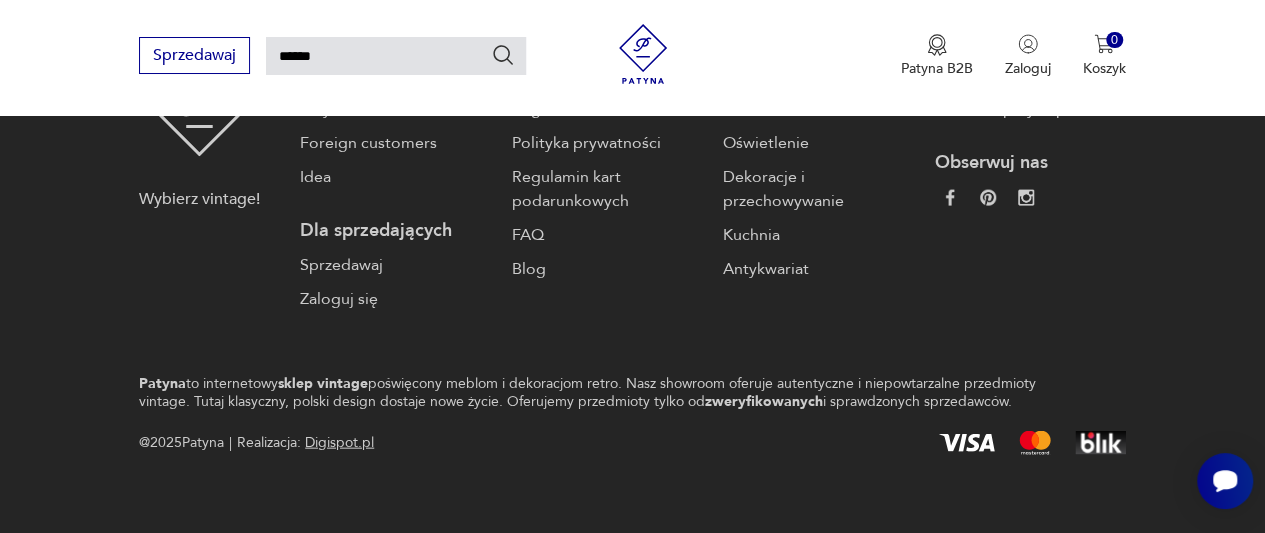 scroll, scrollTop: 1581, scrollLeft: 0, axis: vertical 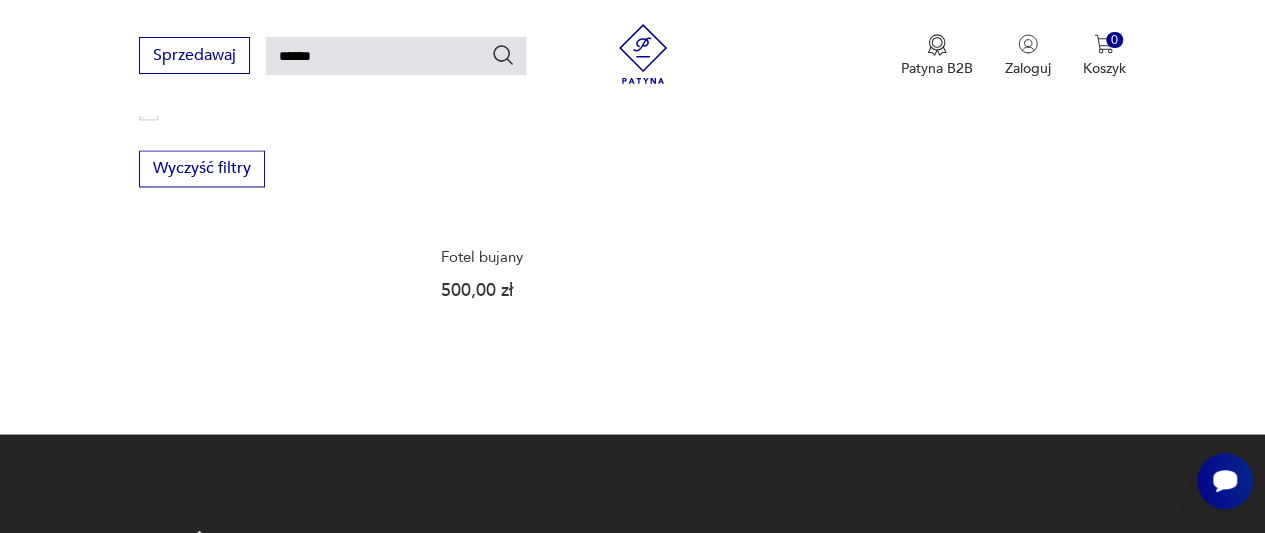 click on "******" at bounding box center (396, 56) 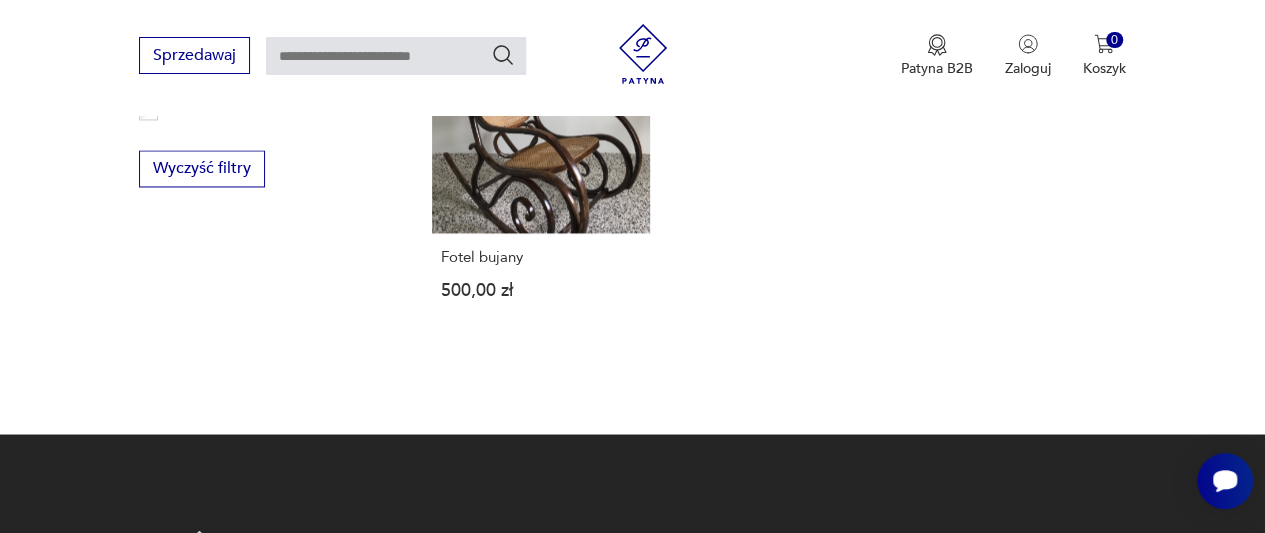 type 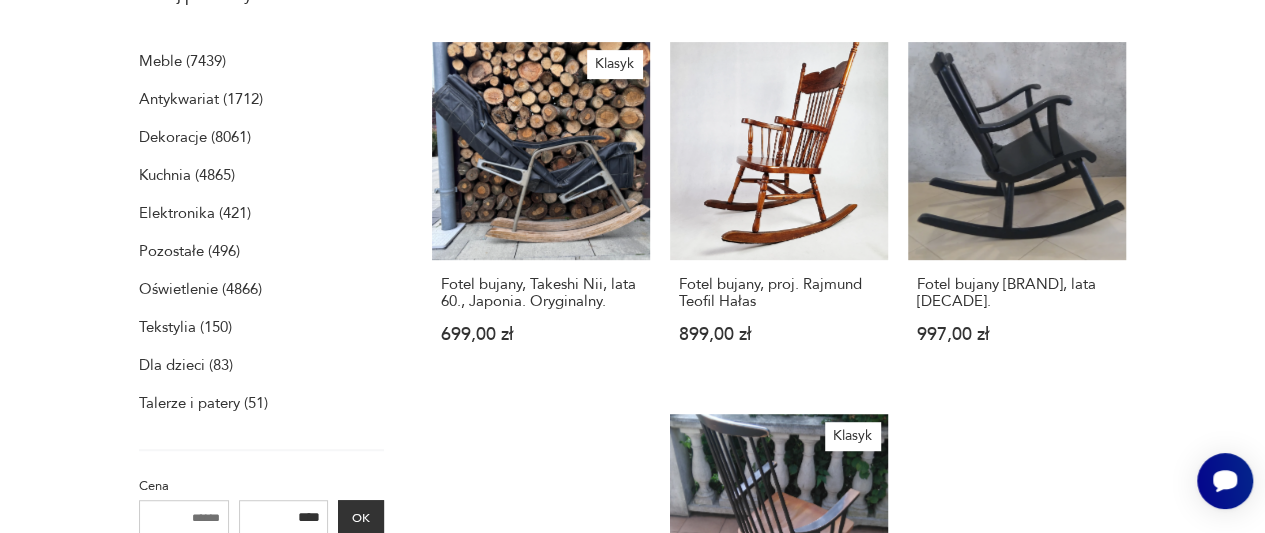 scroll, scrollTop: 0, scrollLeft: 0, axis: both 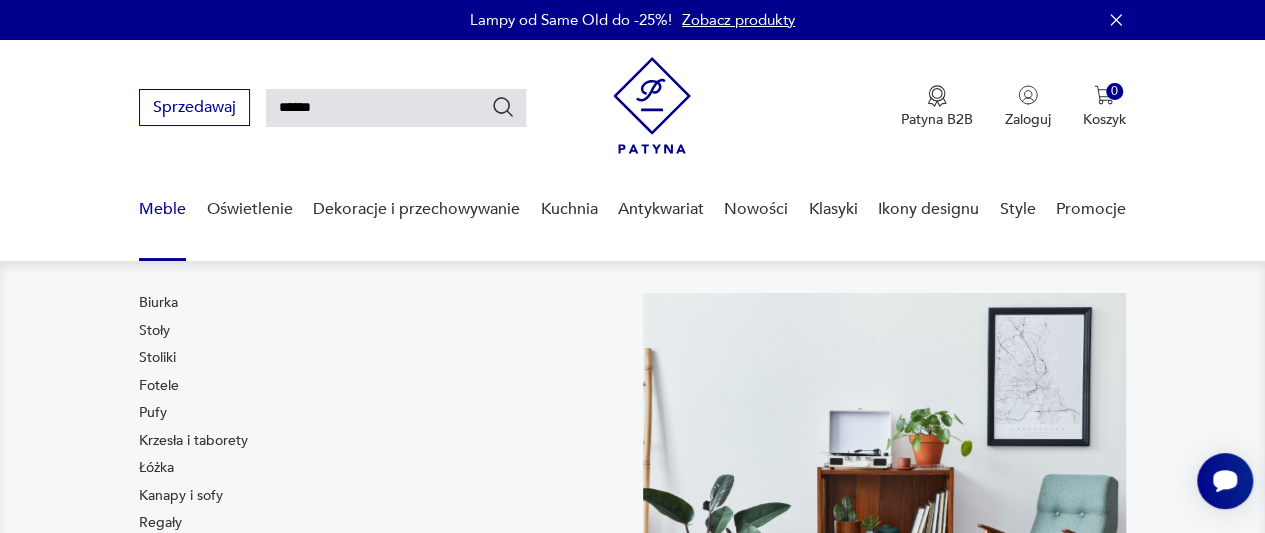 click on "Meble" at bounding box center (162, 209) 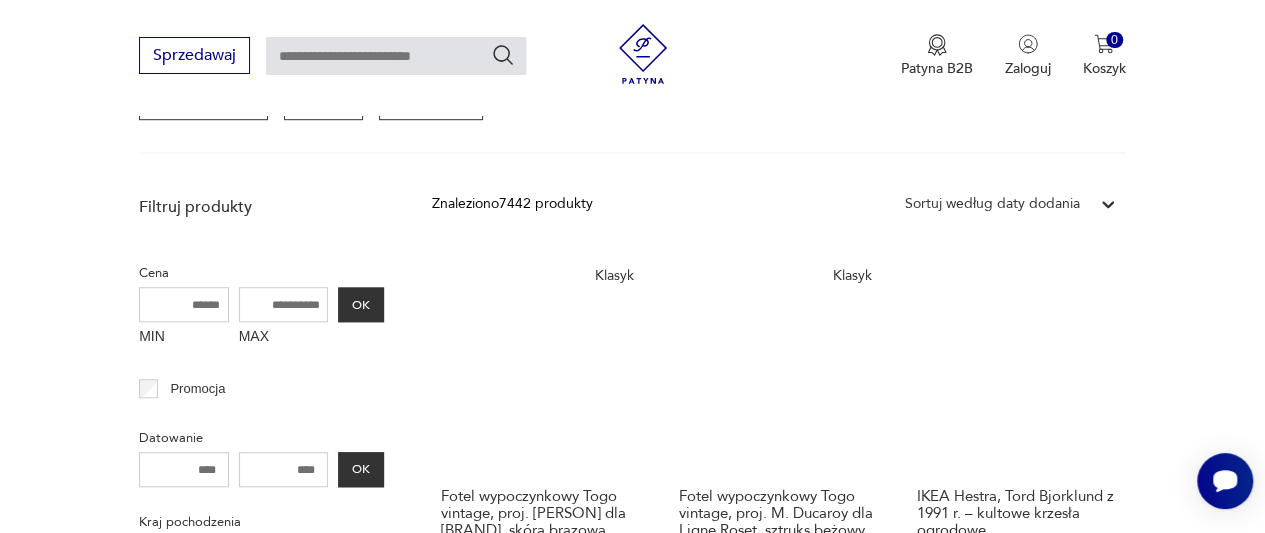 scroll, scrollTop: 665, scrollLeft: 0, axis: vertical 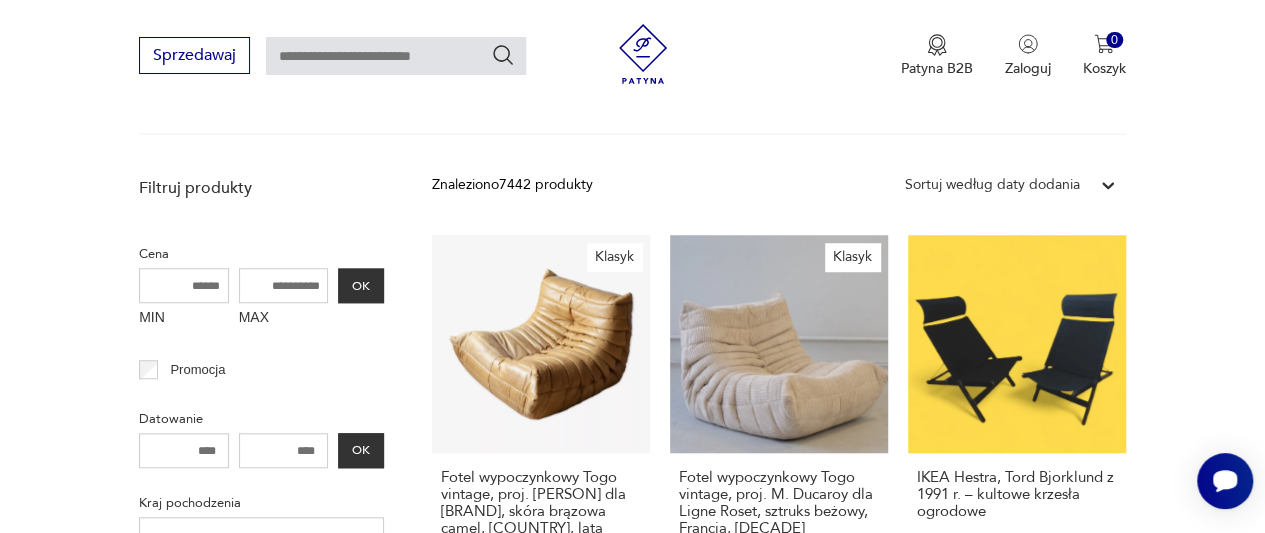 click on "MAX" at bounding box center (284, 285) 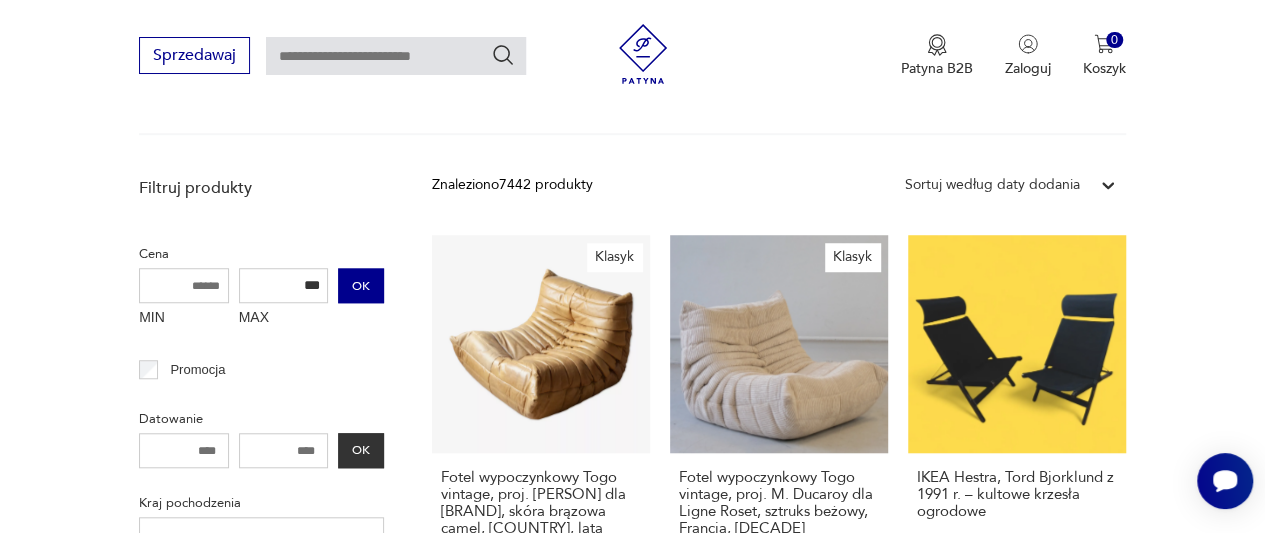 type on "***" 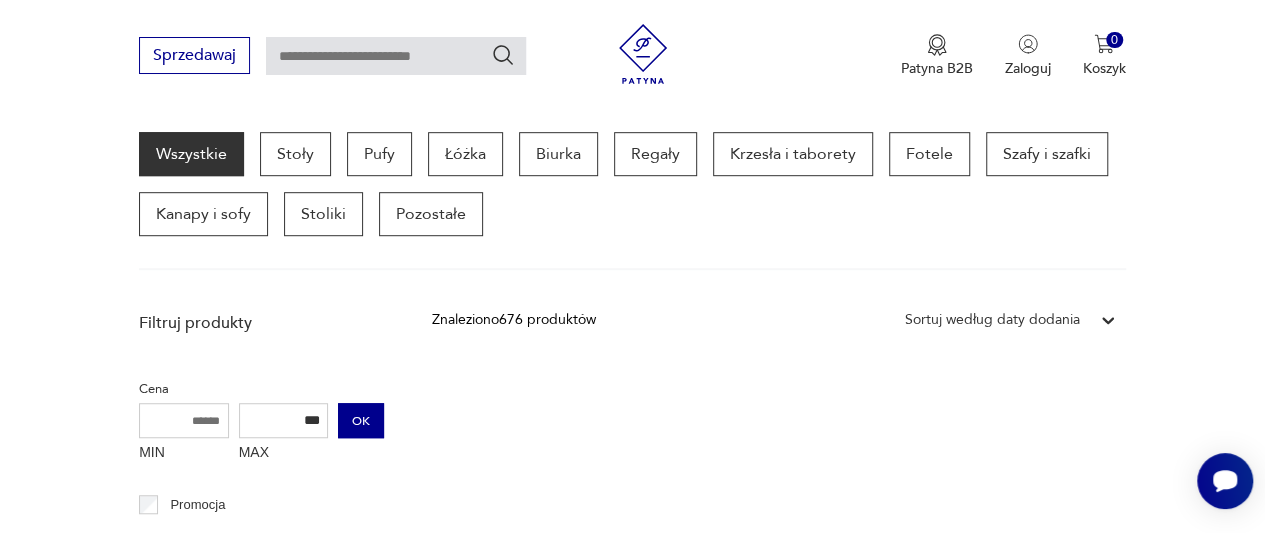 type 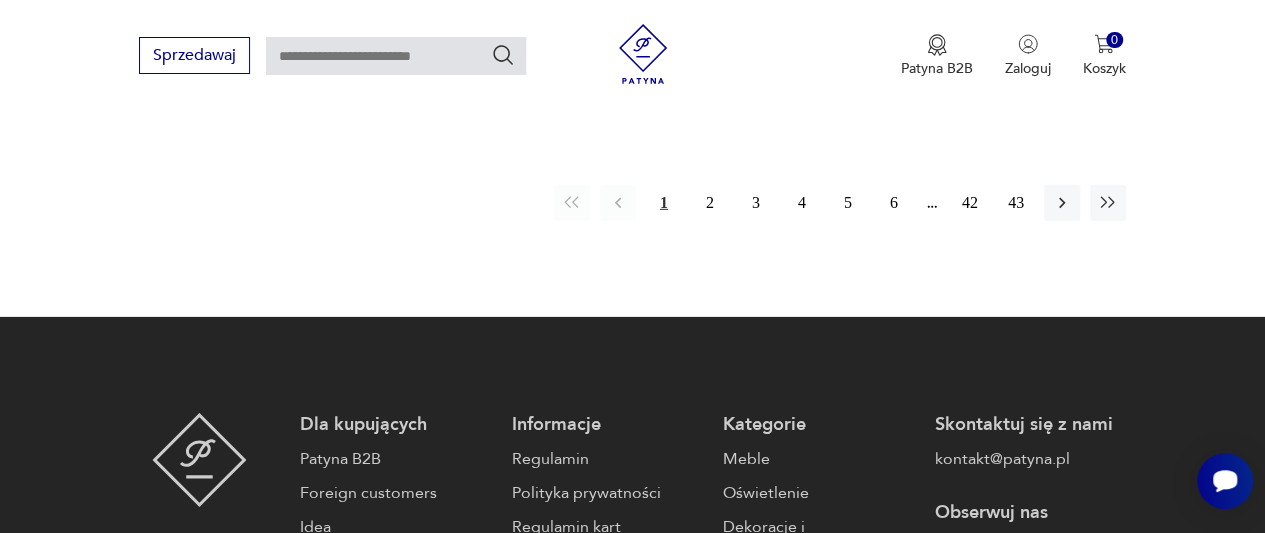 scroll, scrollTop: 3050, scrollLeft: 0, axis: vertical 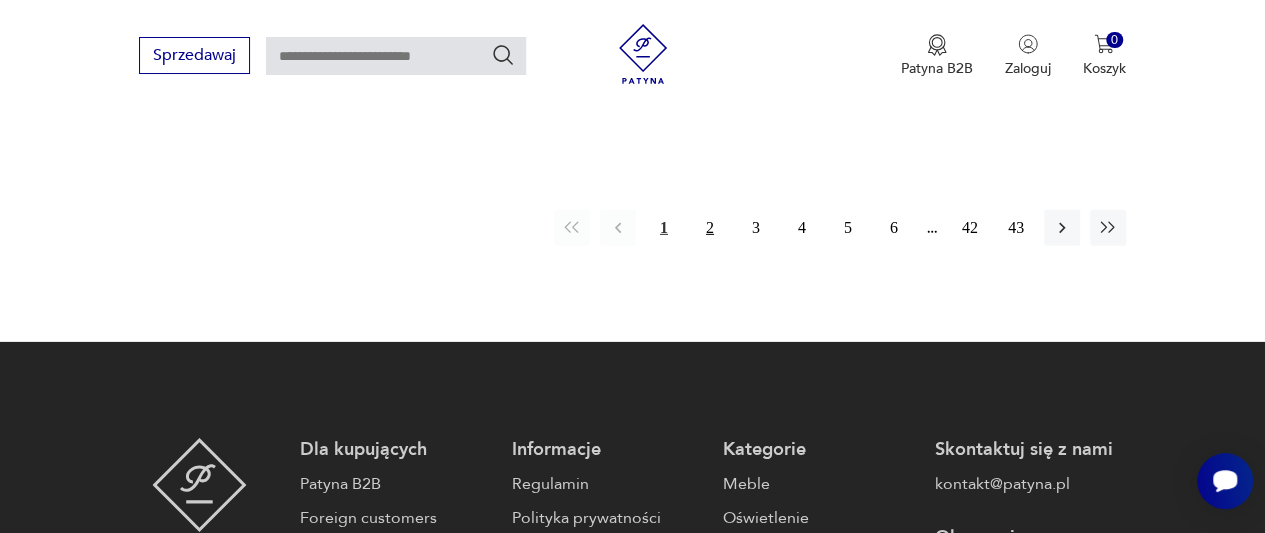 click on "2" at bounding box center [710, 228] 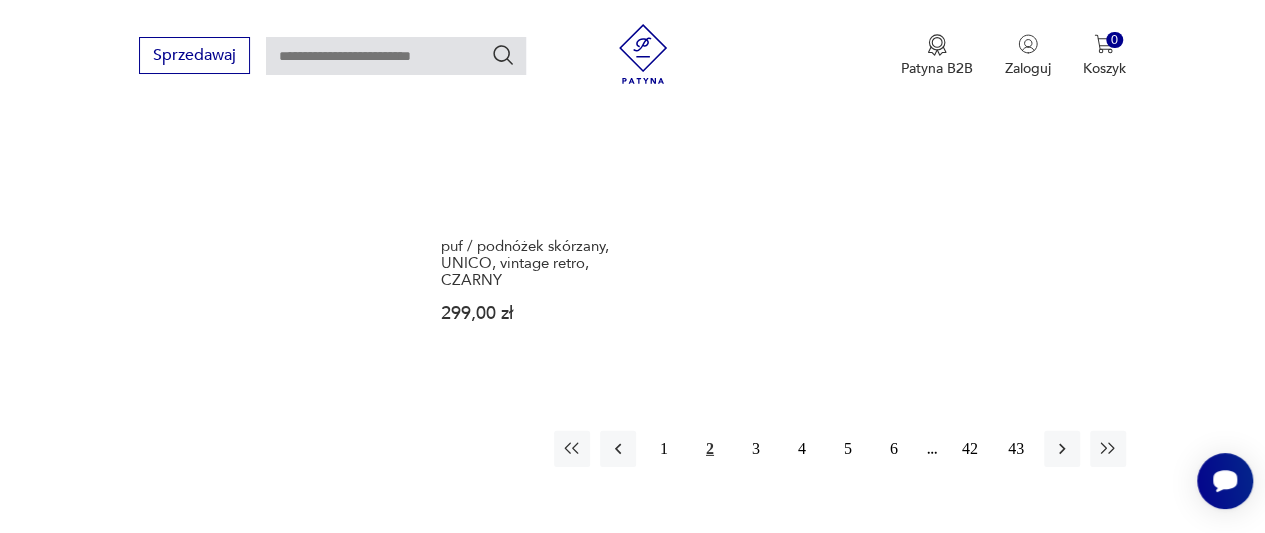 scroll, scrollTop: 2864, scrollLeft: 0, axis: vertical 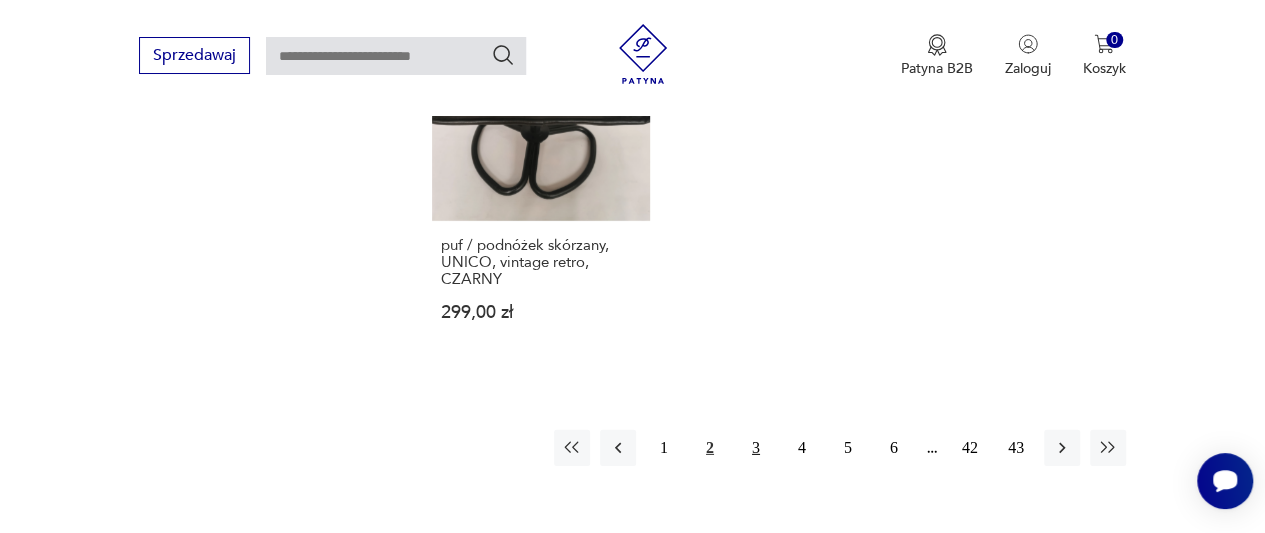click on "3" at bounding box center [756, 448] 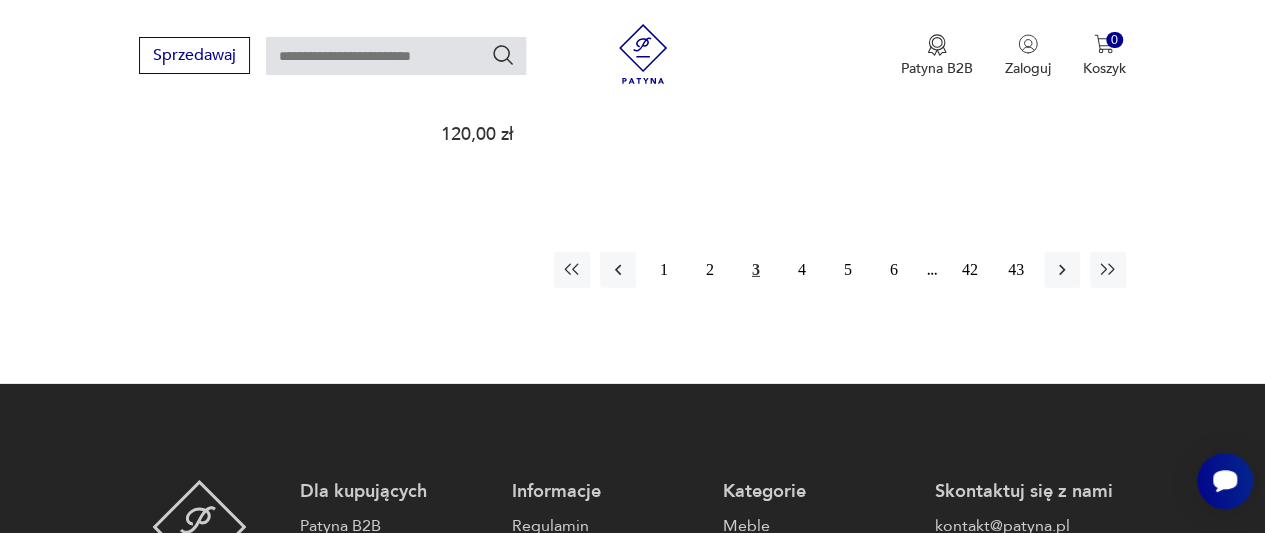 scroll, scrollTop: 2997, scrollLeft: 0, axis: vertical 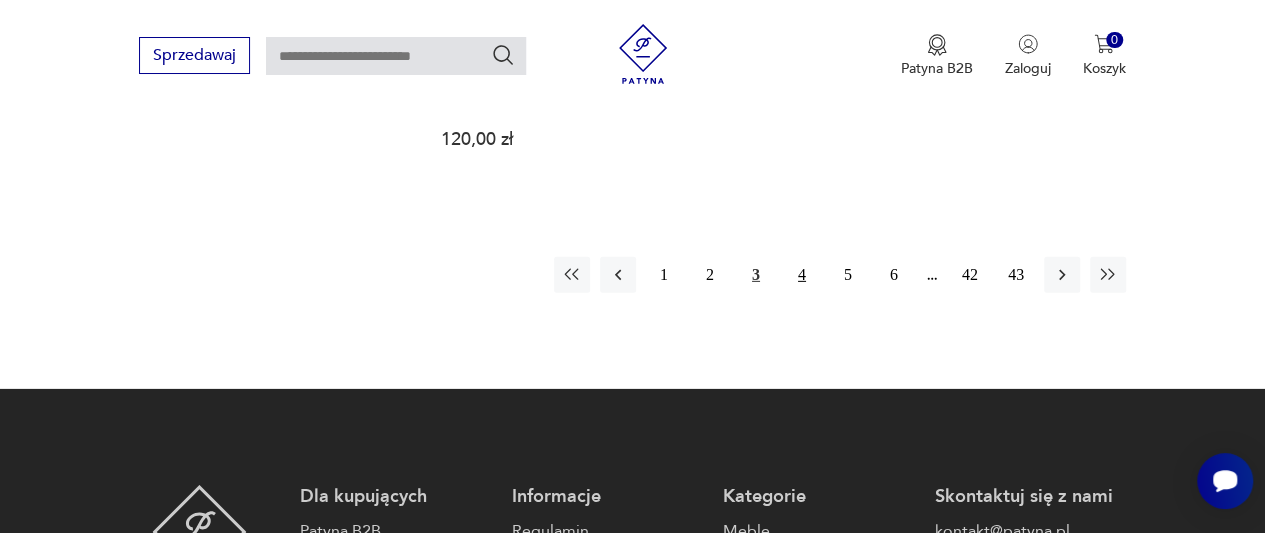 click on "4" at bounding box center [802, 275] 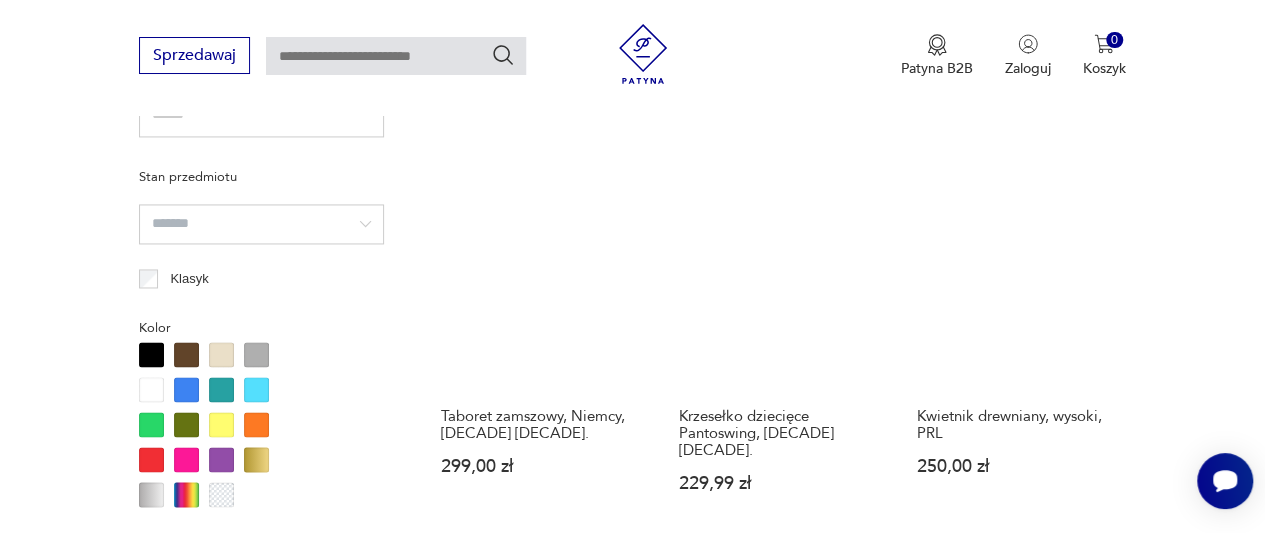 scroll, scrollTop: 1517, scrollLeft: 0, axis: vertical 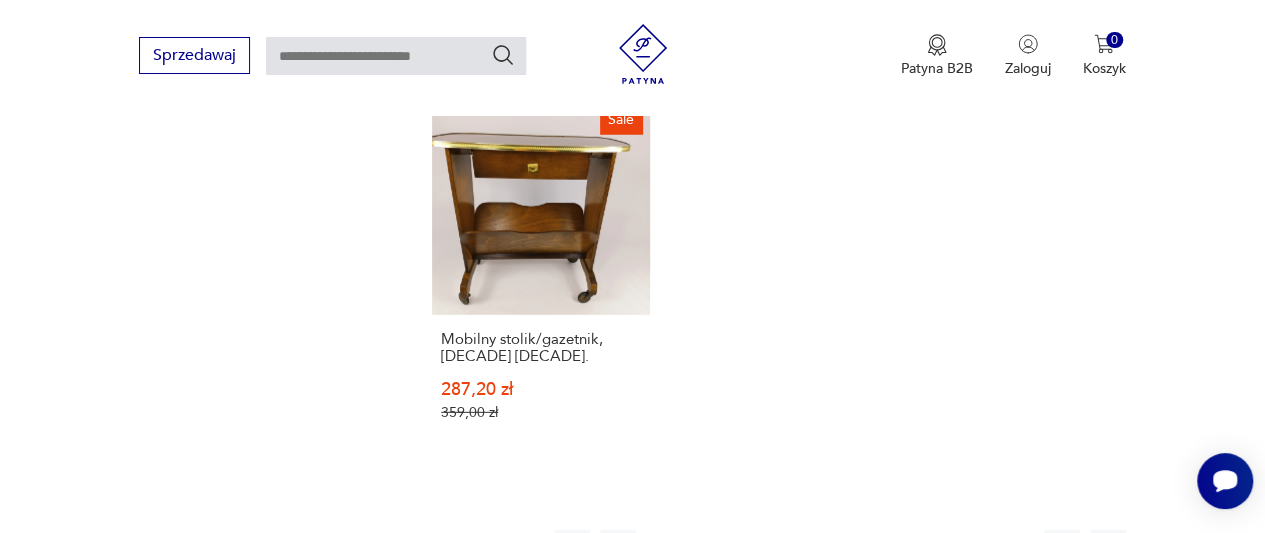 click on "5" at bounding box center (848, 548) 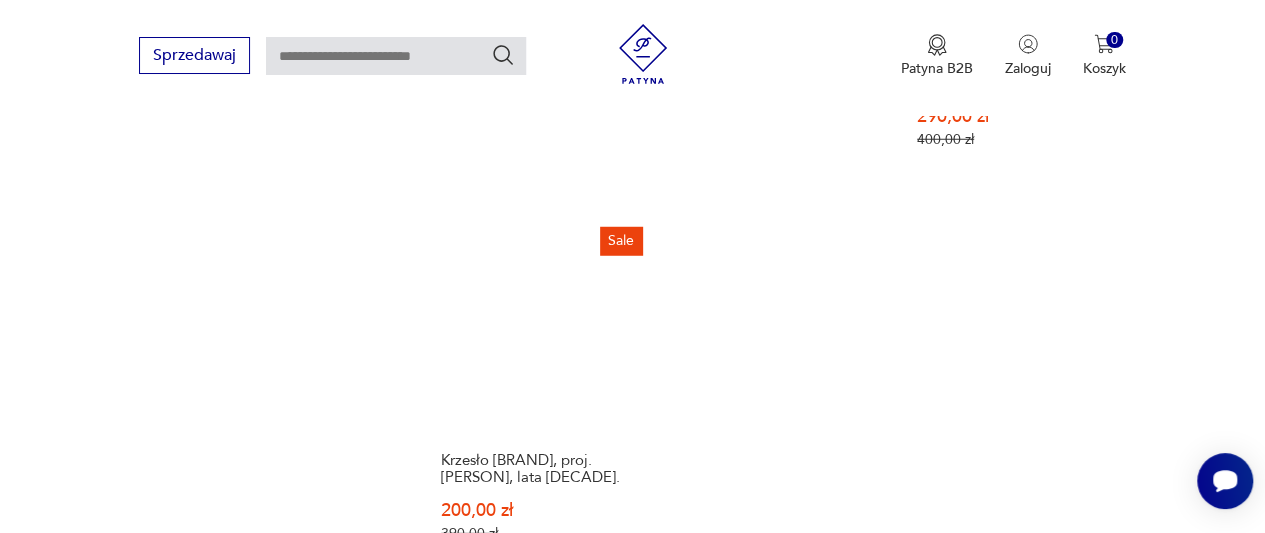 scroll, scrollTop: 2690, scrollLeft: 0, axis: vertical 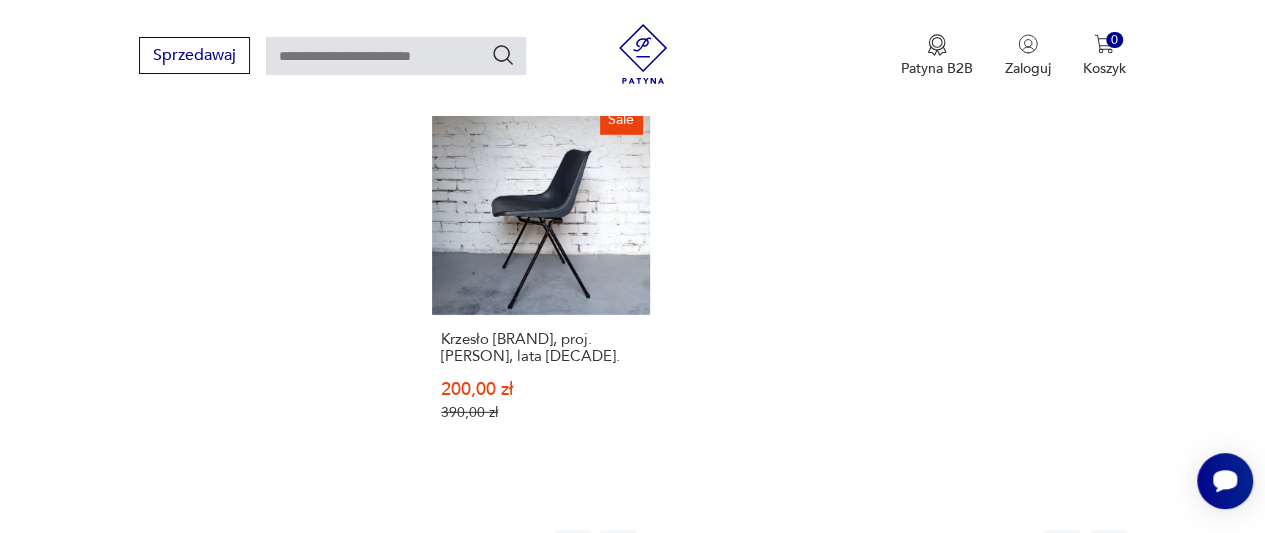 click on "6" at bounding box center (894, 548) 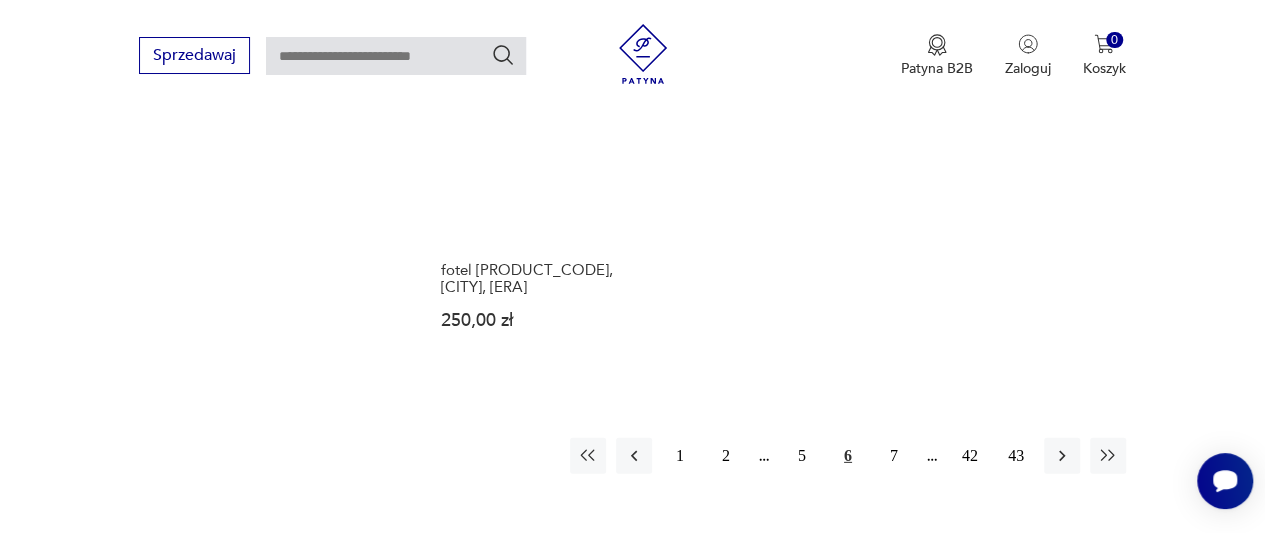 scroll, scrollTop: 2824, scrollLeft: 0, axis: vertical 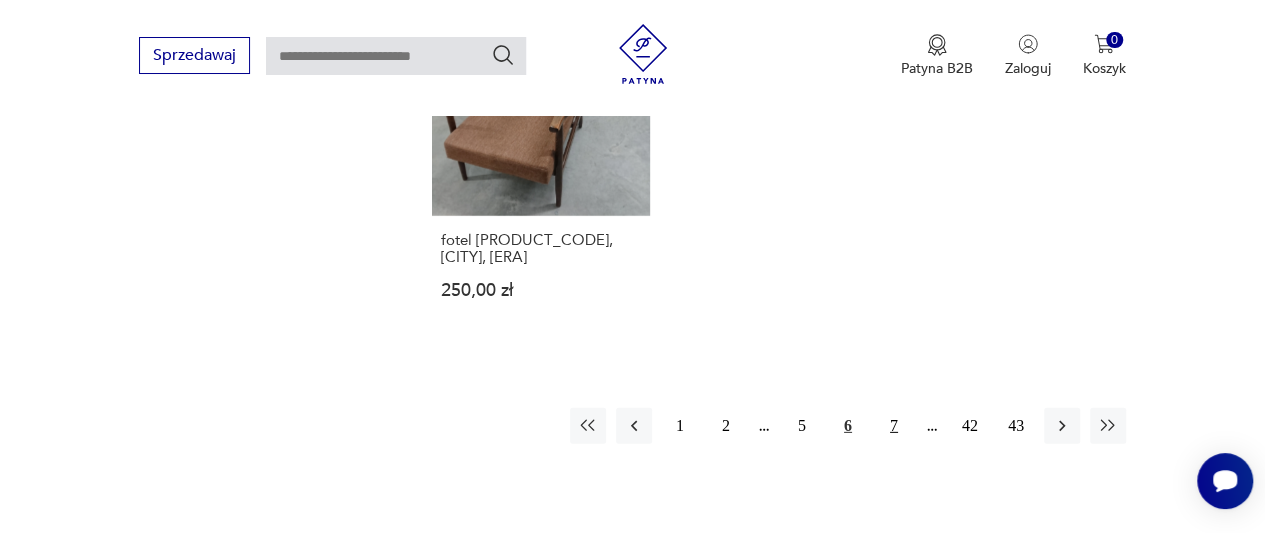 click on "7" at bounding box center [894, 426] 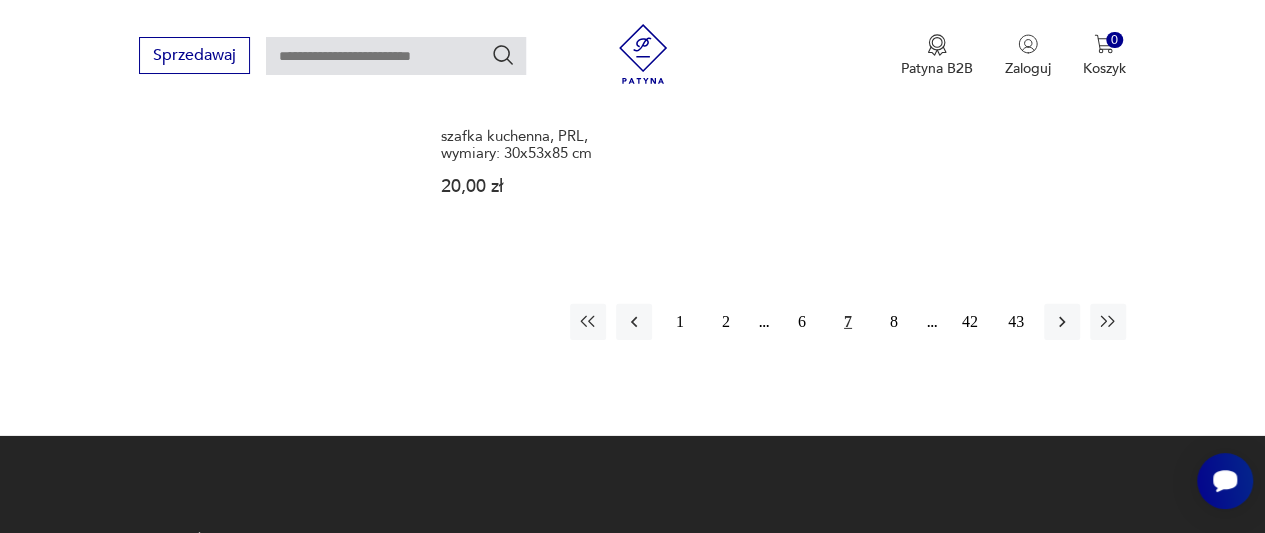scroll, scrollTop: 3050, scrollLeft: 0, axis: vertical 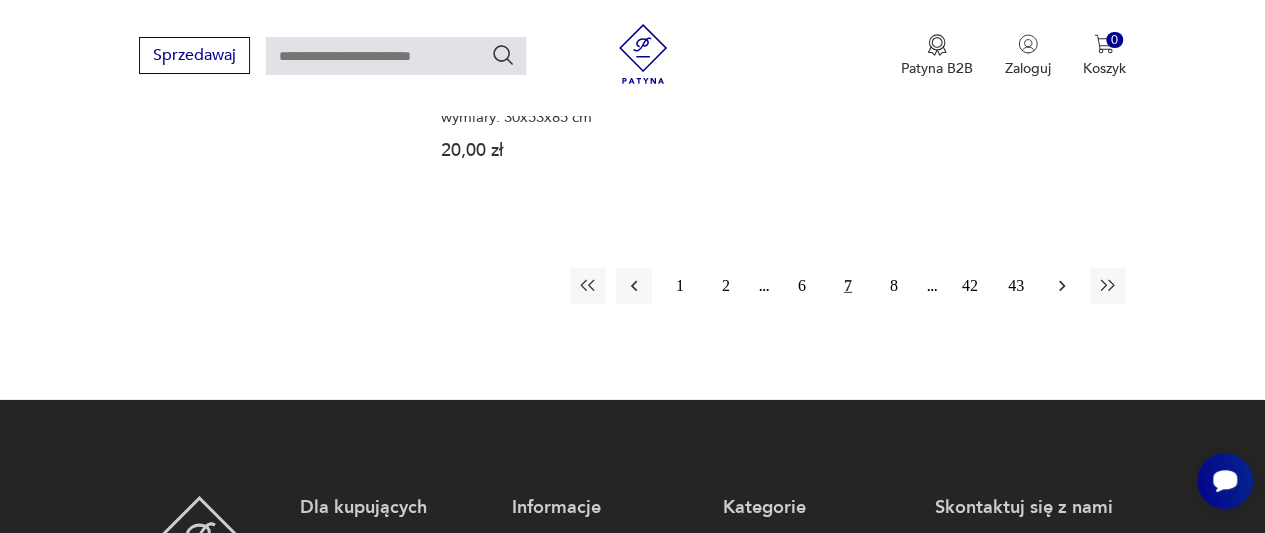 click at bounding box center (1062, 286) 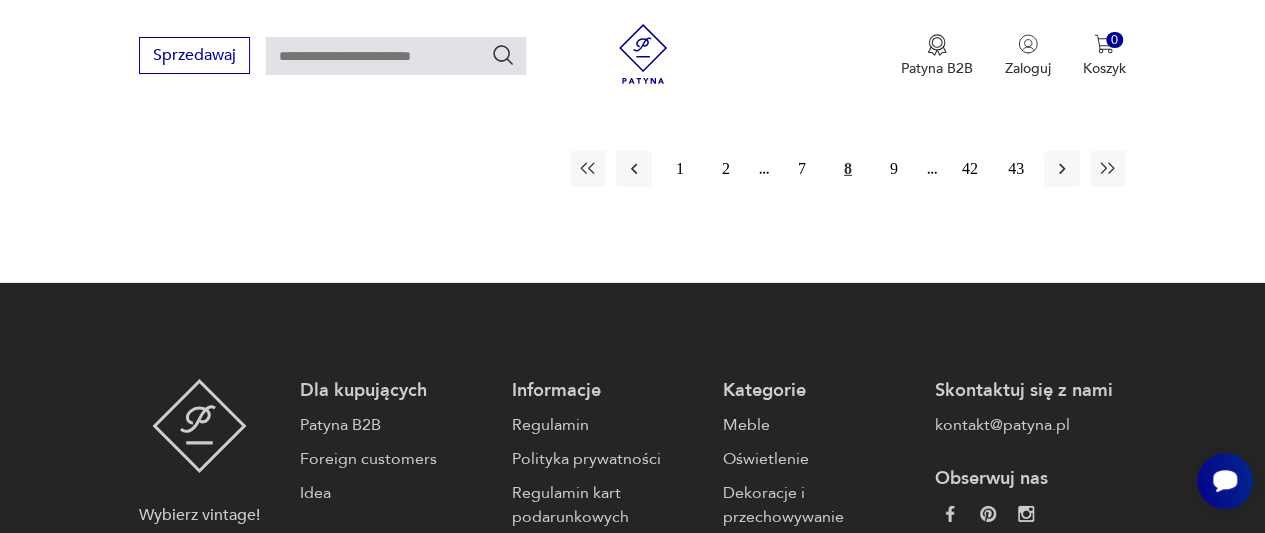 scroll, scrollTop: 2984, scrollLeft: 0, axis: vertical 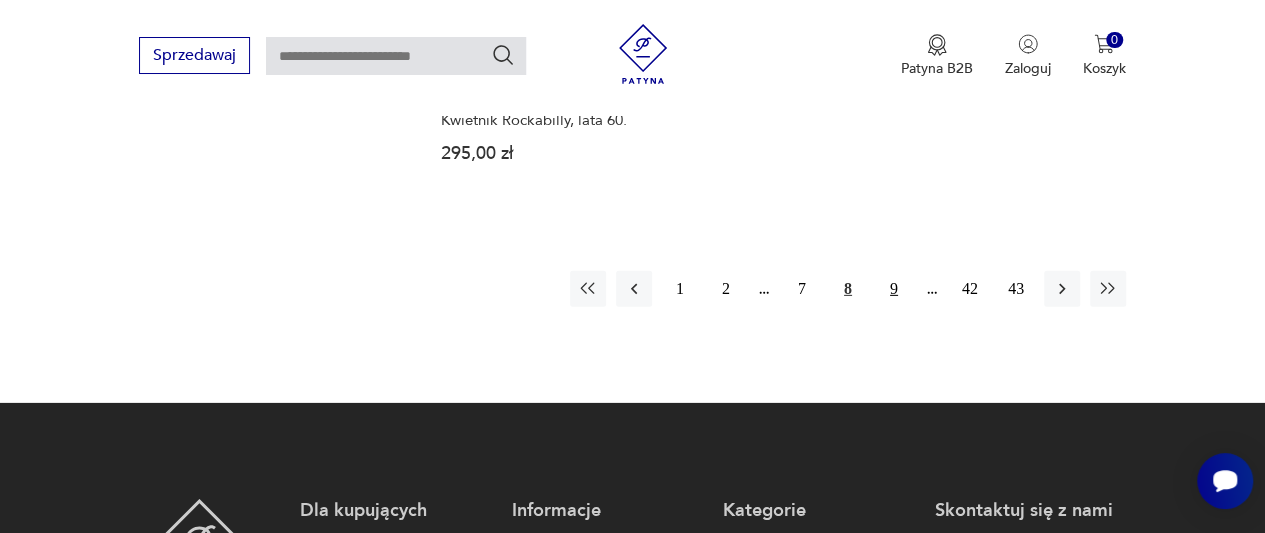 click on "9" at bounding box center (894, 289) 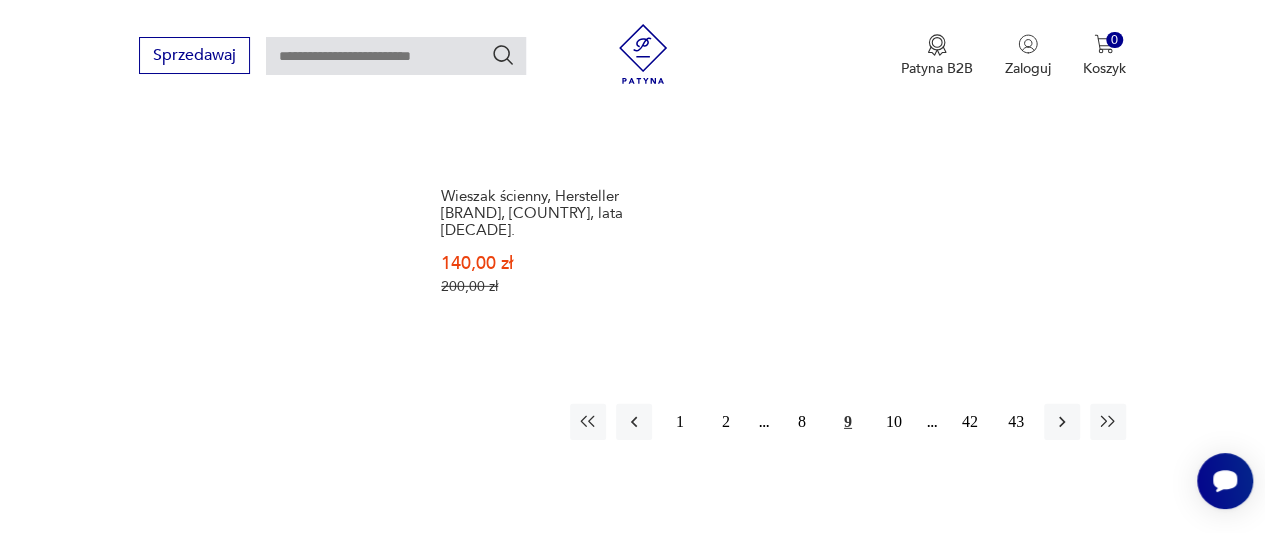 scroll, scrollTop: 2944, scrollLeft: 0, axis: vertical 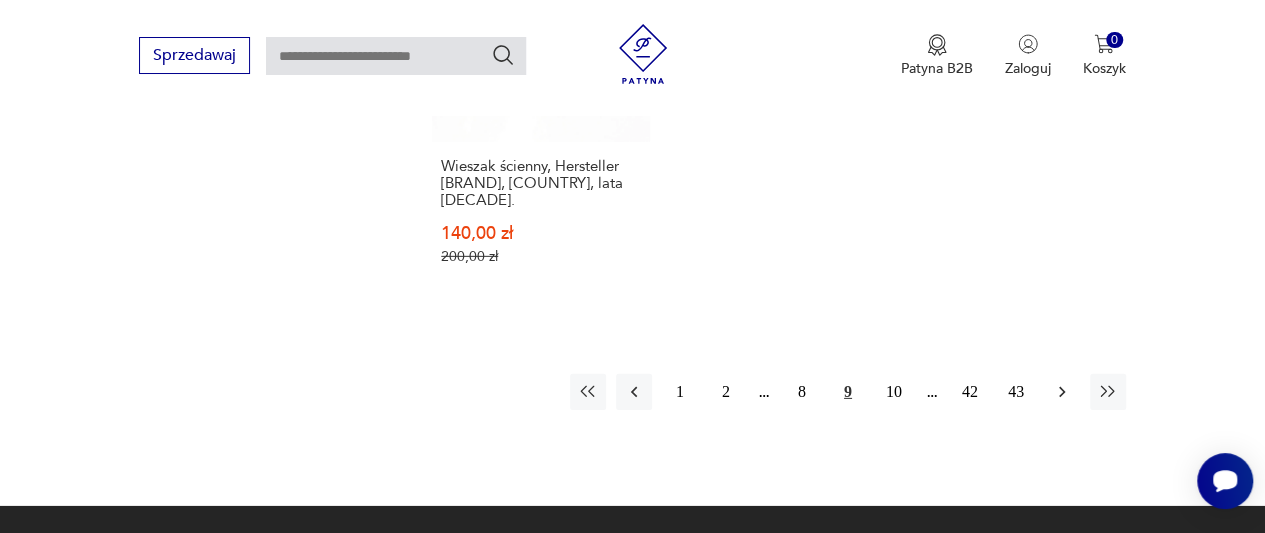 drag, startPoint x: 1081, startPoint y: 393, endPoint x: 1062, endPoint y: 390, distance: 19.235384 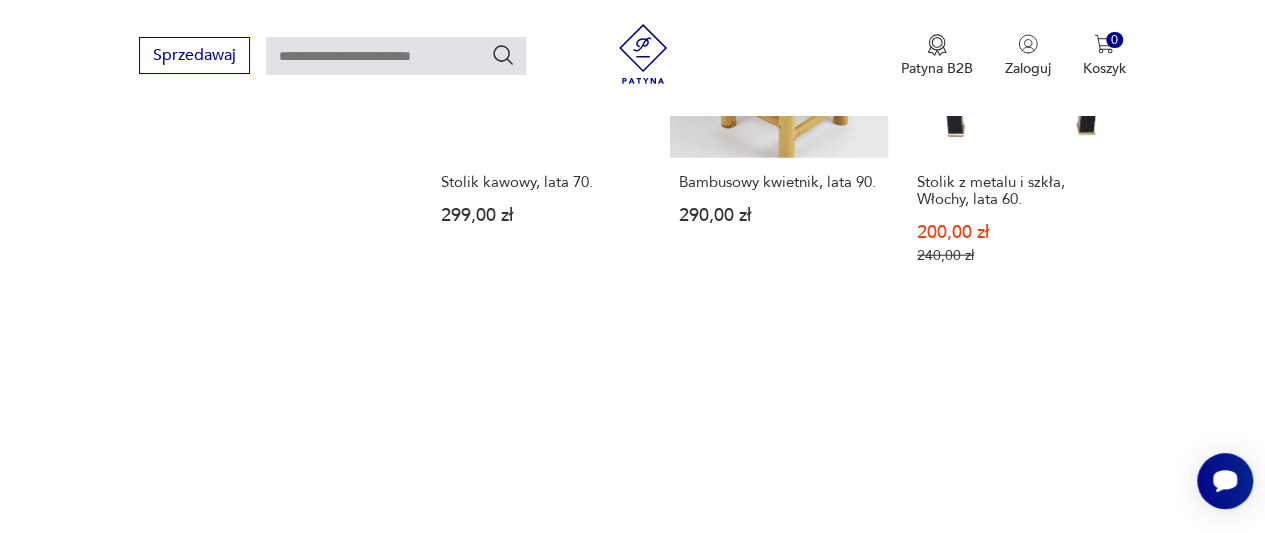 scroll, scrollTop: 2944, scrollLeft: 0, axis: vertical 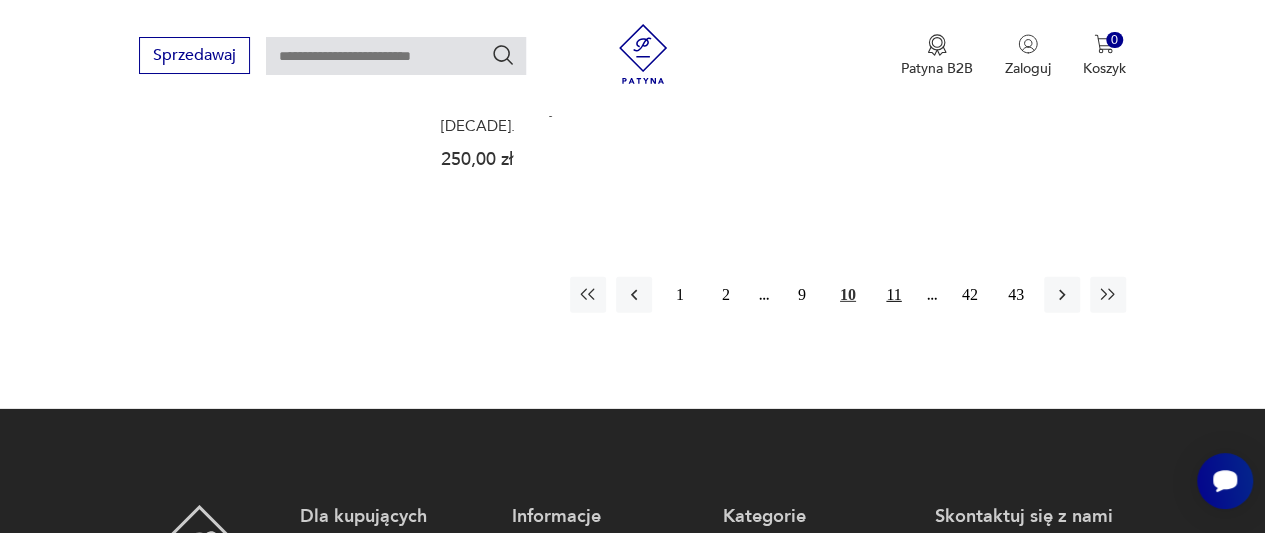 click on "11" at bounding box center [894, 295] 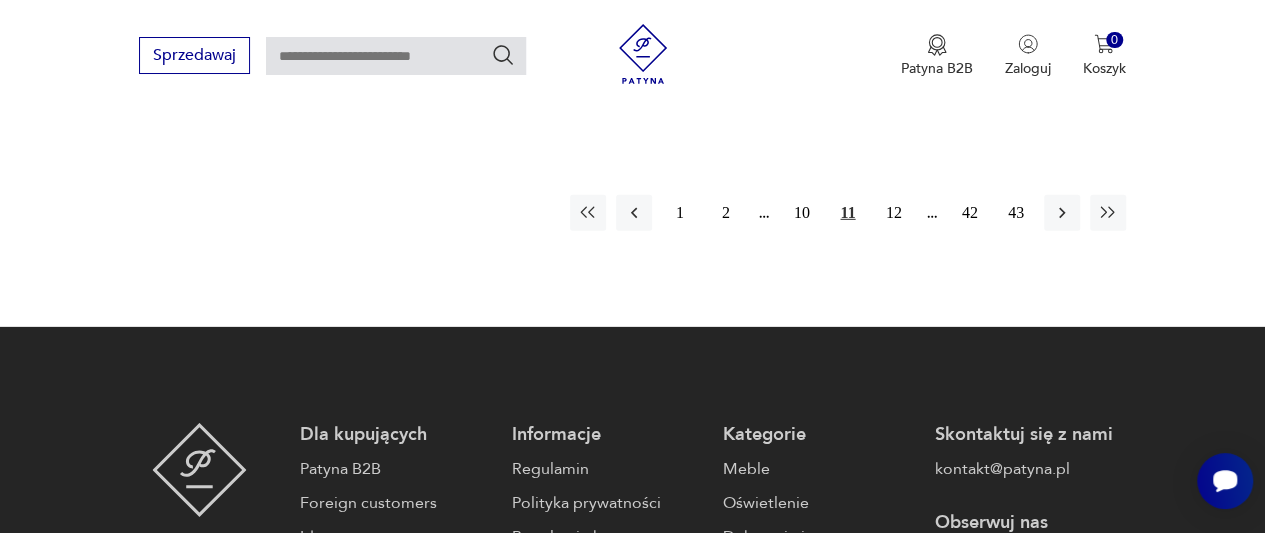 scroll, scrollTop: 3010, scrollLeft: 0, axis: vertical 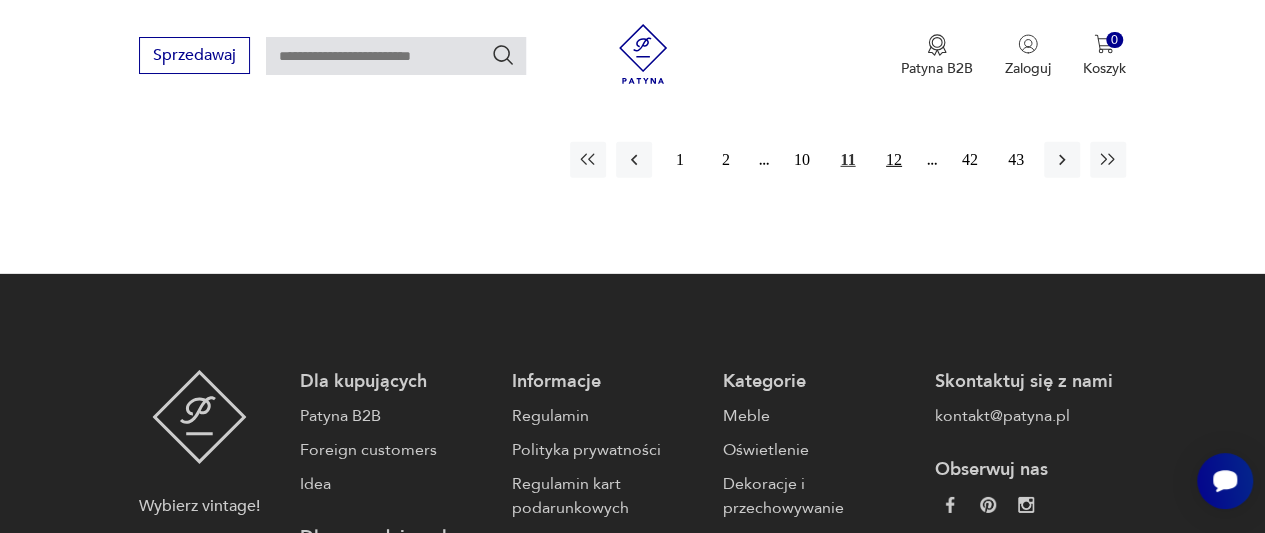 click on "12" at bounding box center [894, 160] 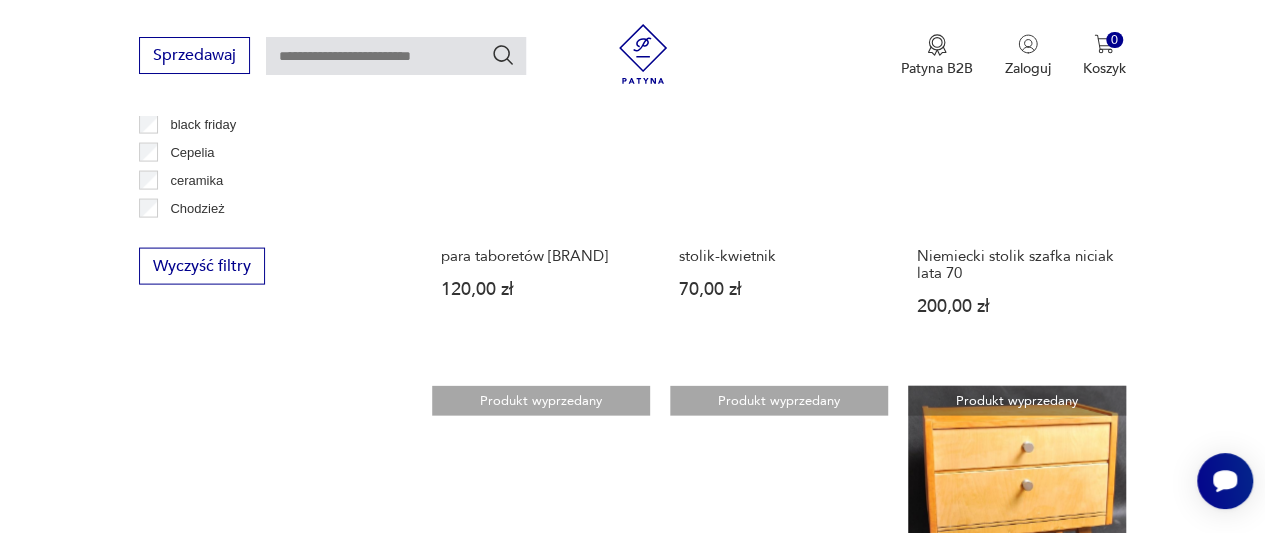 scroll, scrollTop: 0, scrollLeft: 0, axis: both 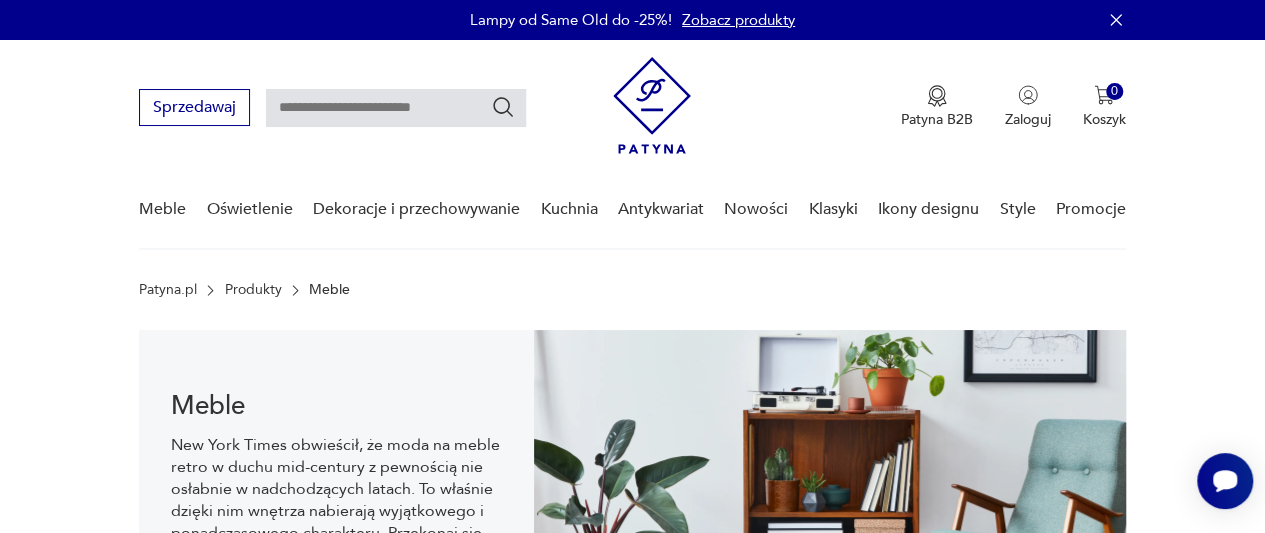 click at bounding box center [396, 108] 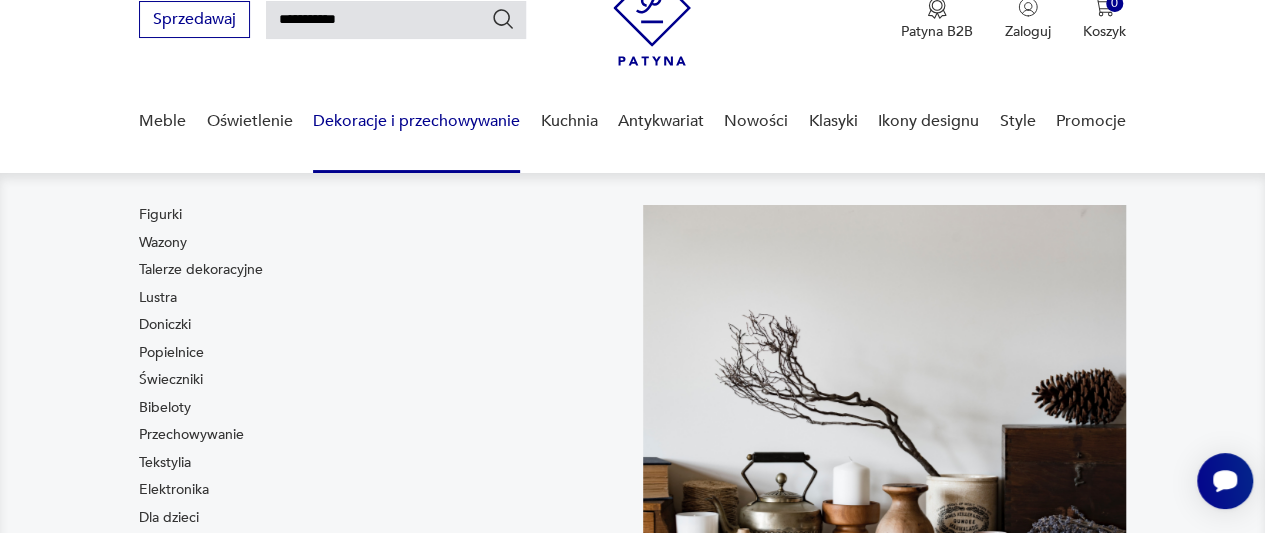scroll, scrollTop: 258, scrollLeft: 0, axis: vertical 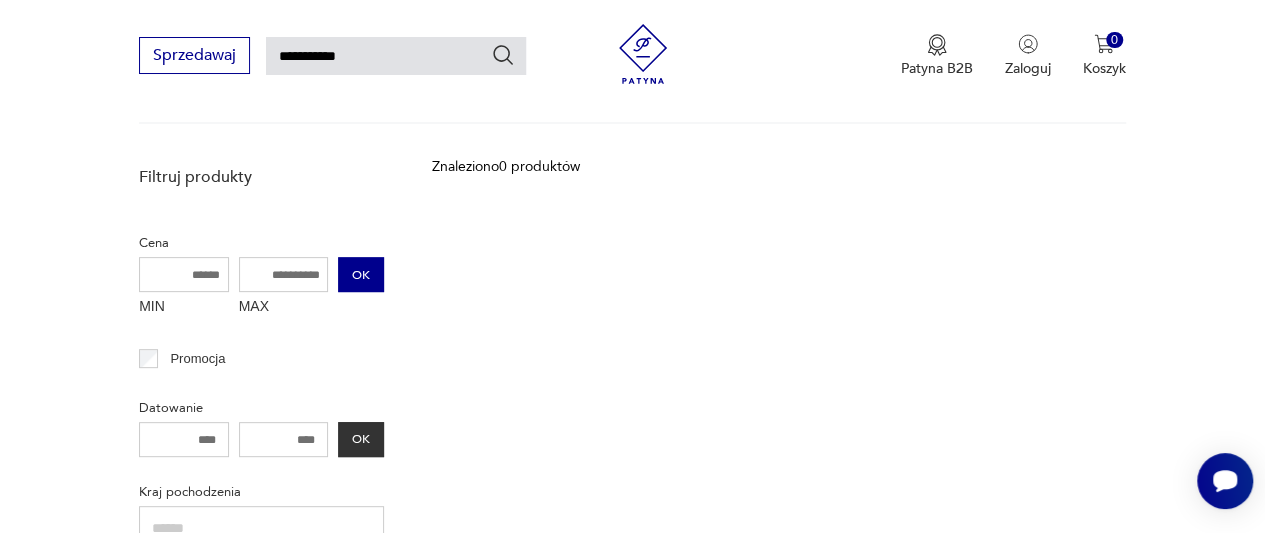 click on "OK" at bounding box center [361, 274] 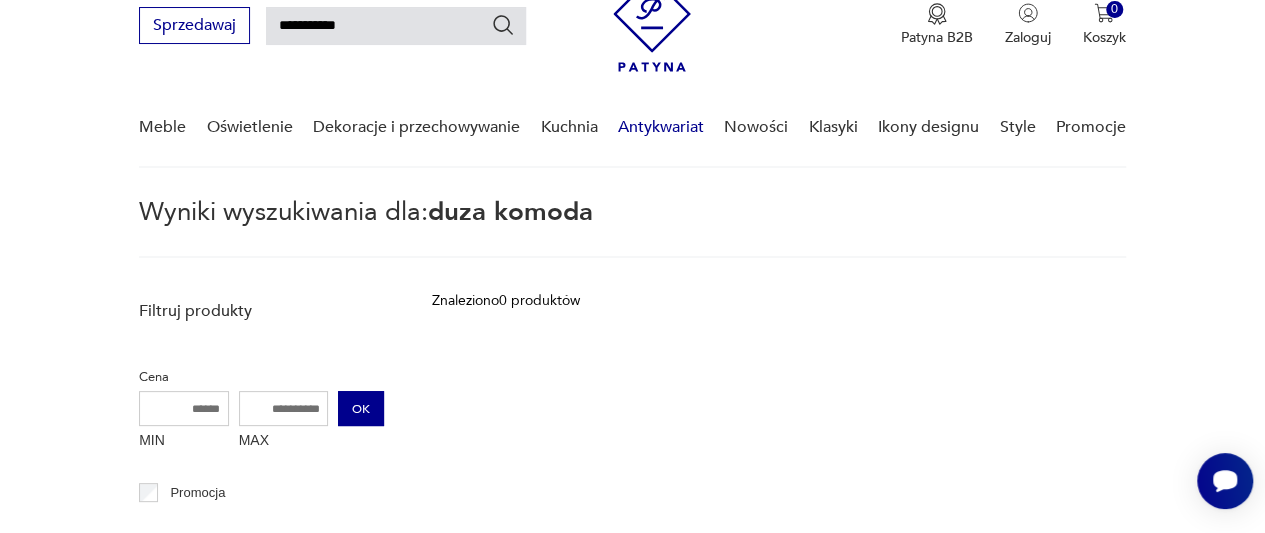 scroll, scrollTop: 72, scrollLeft: 0, axis: vertical 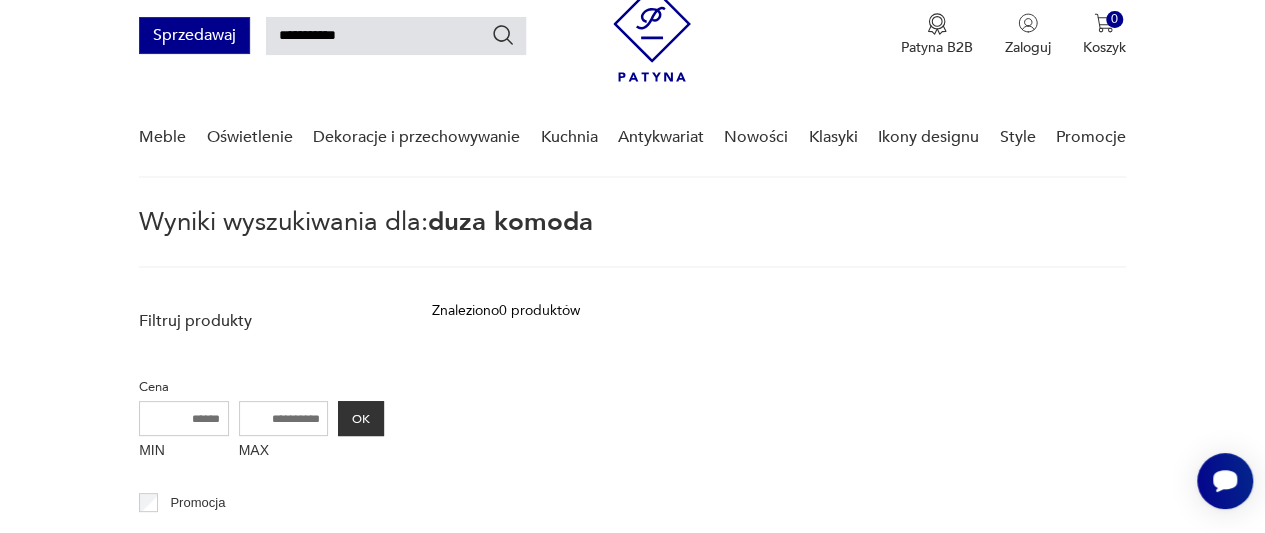 drag, startPoint x: 367, startPoint y: 39, endPoint x: 201, endPoint y: 23, distance: 166.7693 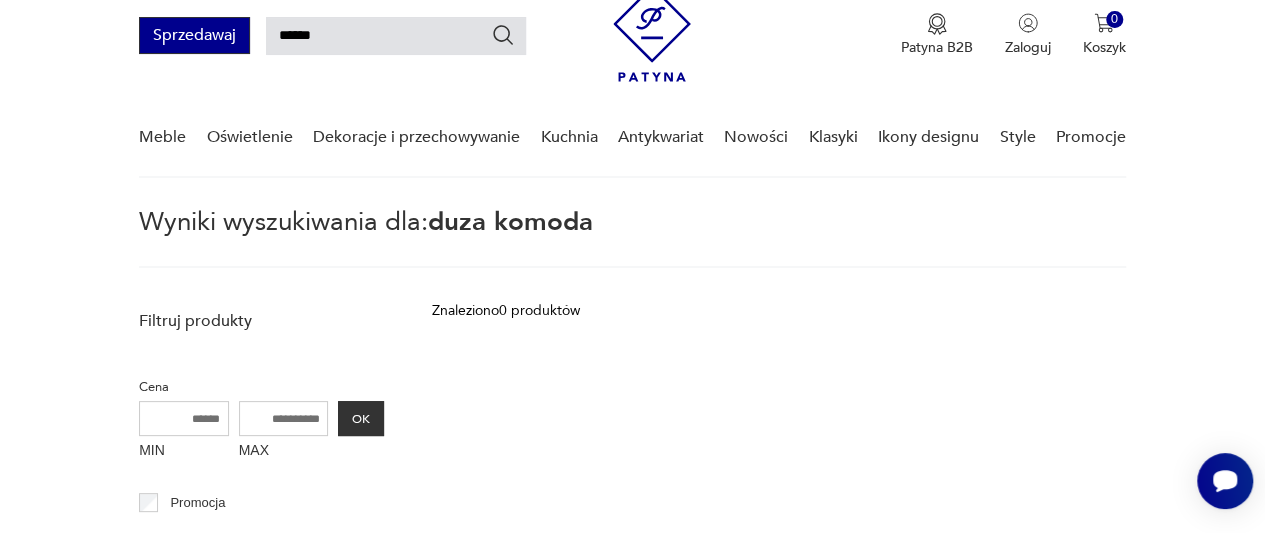 type on "******" 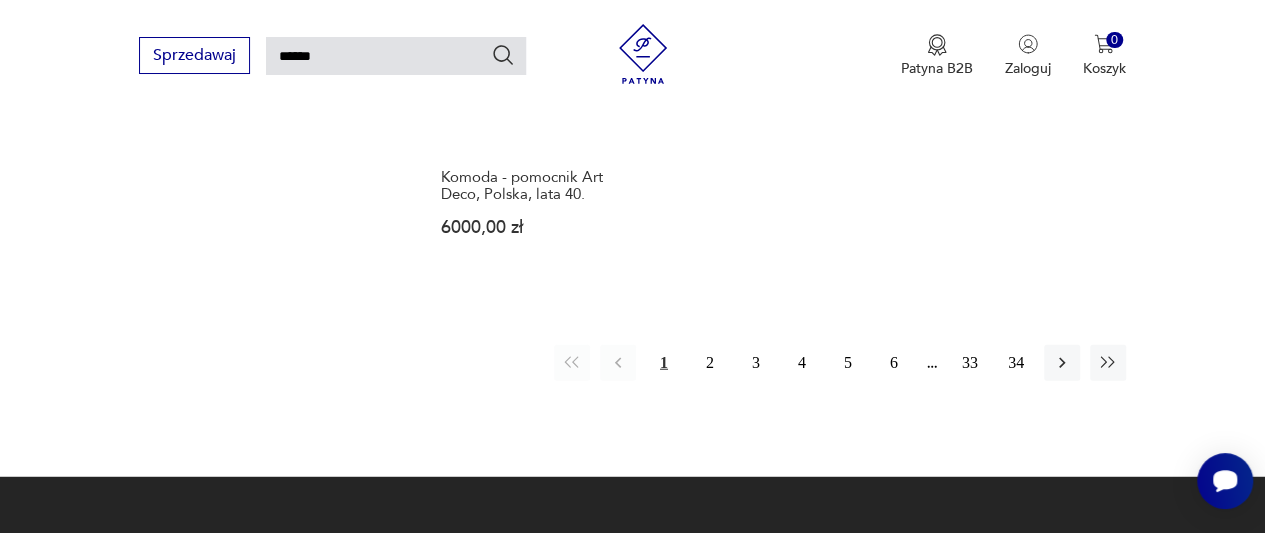 scroll, scrollTop: 2656, scrollLeft: 0, axis: vertical 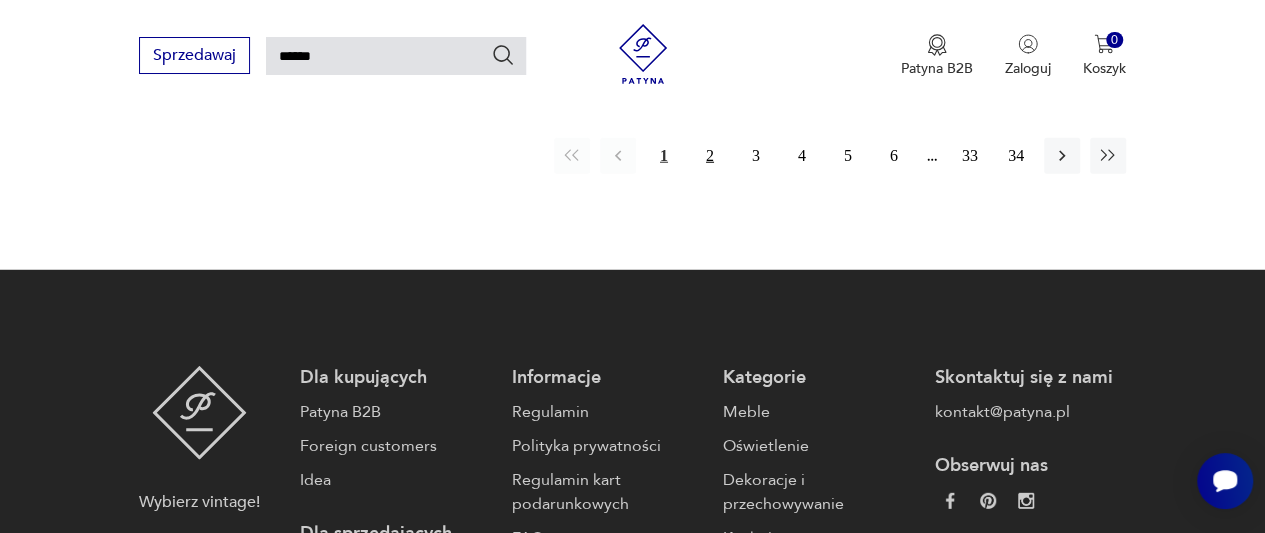 click on "2" at bounding box center [710, 156] 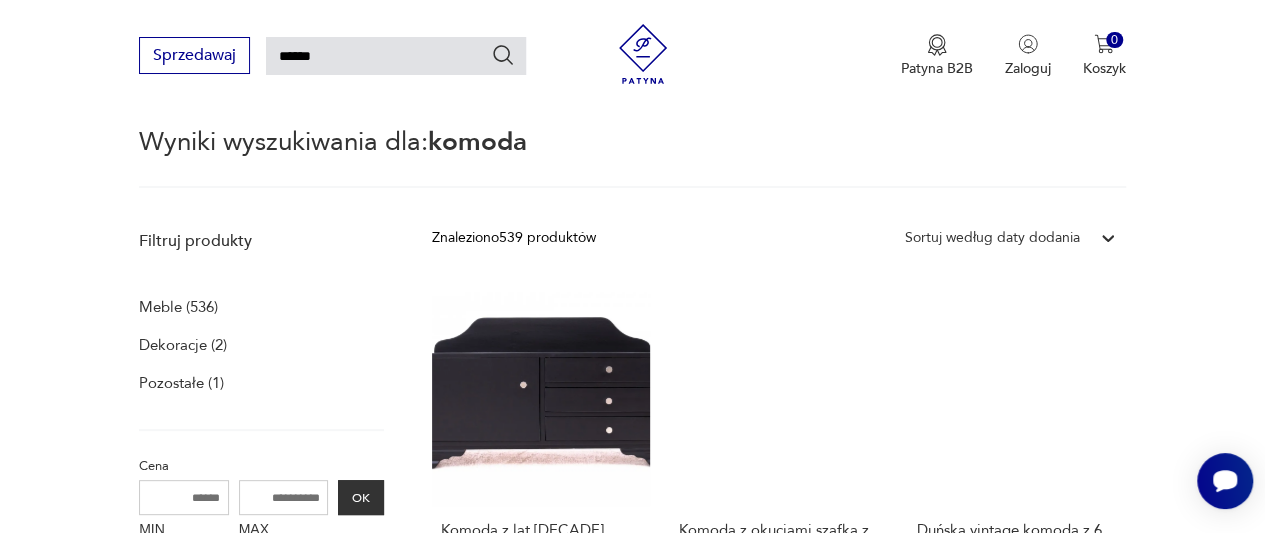 scroll, scrollTop: 618, scrollLeft: 0, axis: vertical 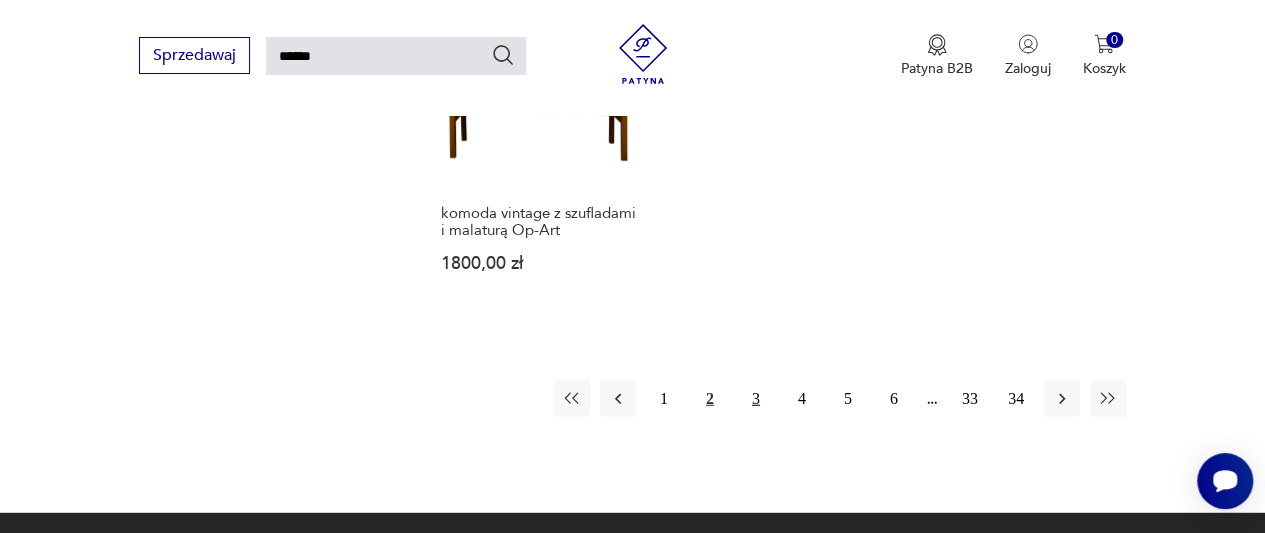 click on "3" at bounding box center (756, 399) 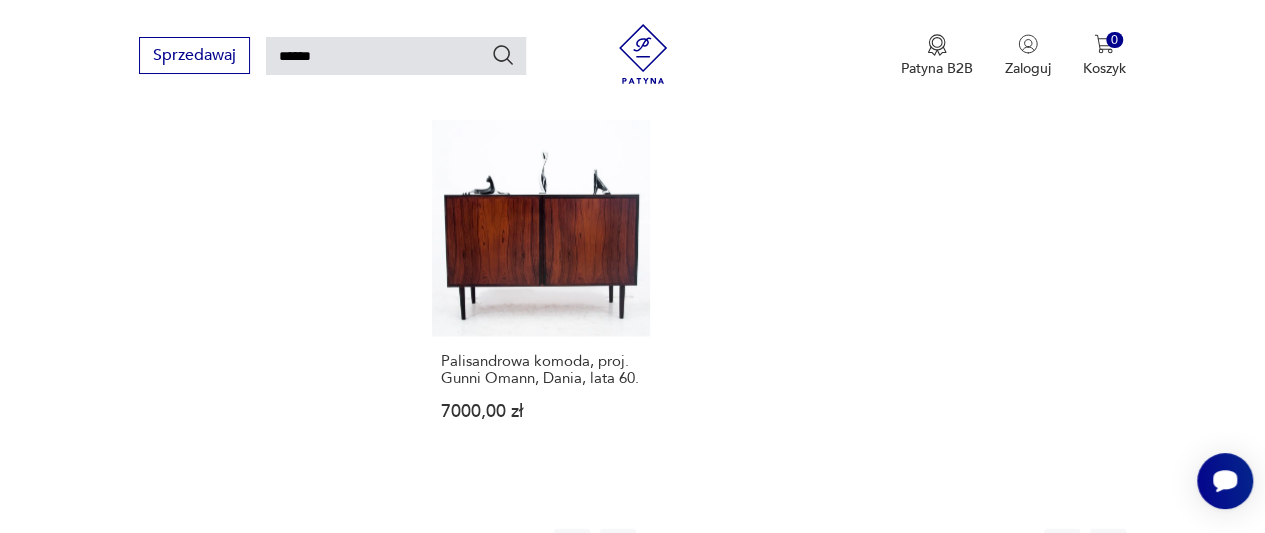 scroll, scrollTop: 2285, scrollLeft: 0, axis: vertical 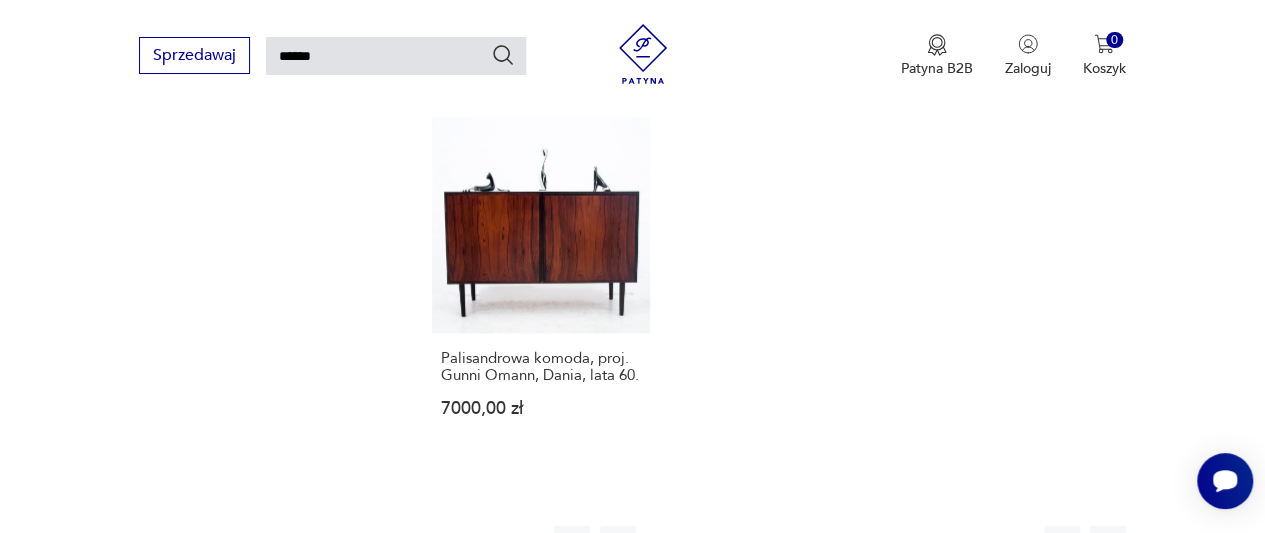 click on "4" at bounding box center [802, 544] 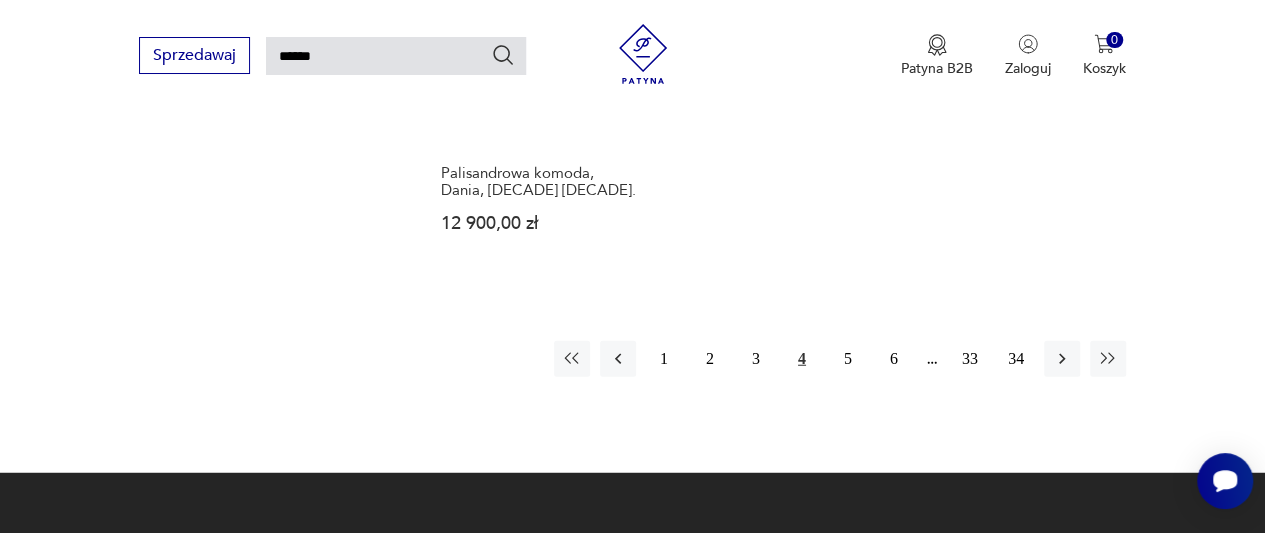 scroll, scrollTop: 2445, scrollLeft: 0, axis: vertical 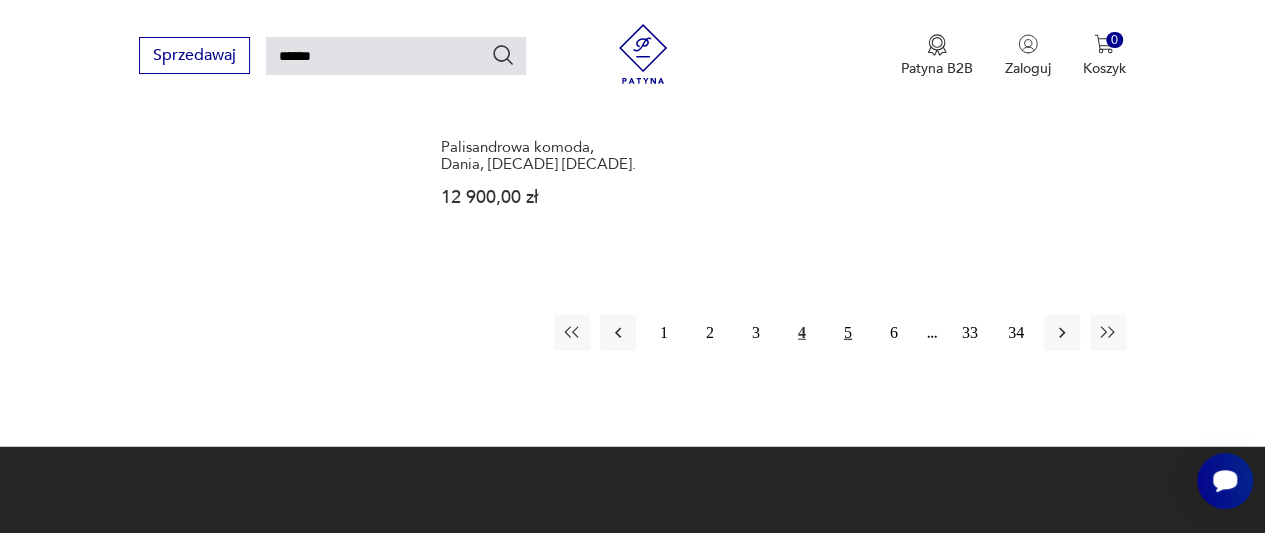 click on "5" at bounding box center (848, 333) 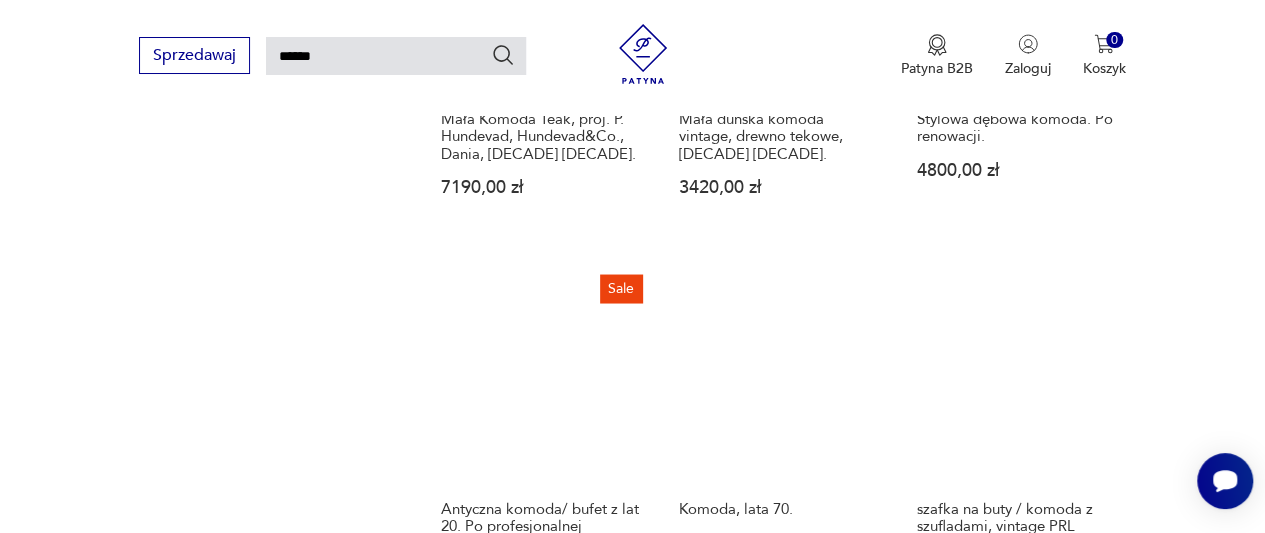 scroll, scrollTop: 1738, scrollLeft: 0, axis: vertical 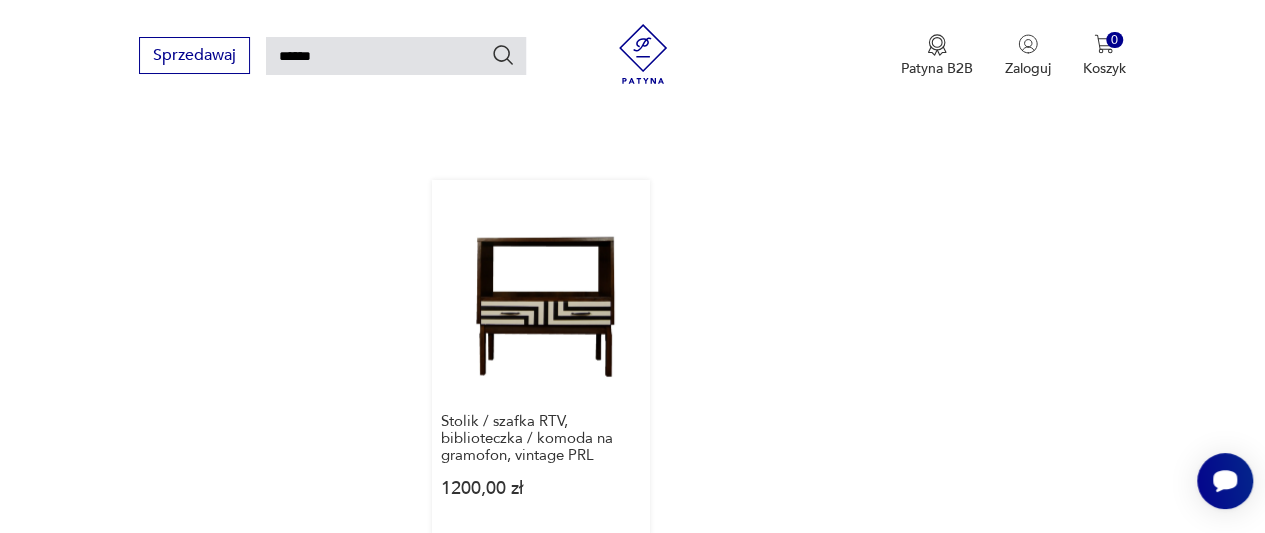 click on "Stolik / szafka RTV, biblioteczka / komoda na gramofon, vintage PRL 1200,00 zł" at bounding box center [541, 358] 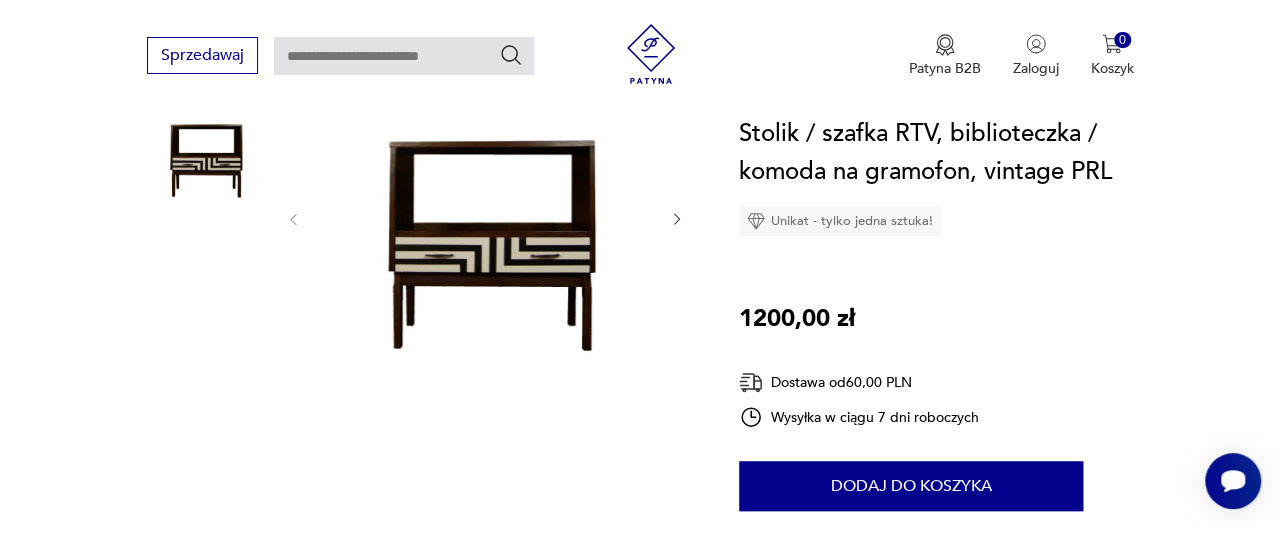scroll, scrollTop: 280, scrollLeft: 0, axis: vertical 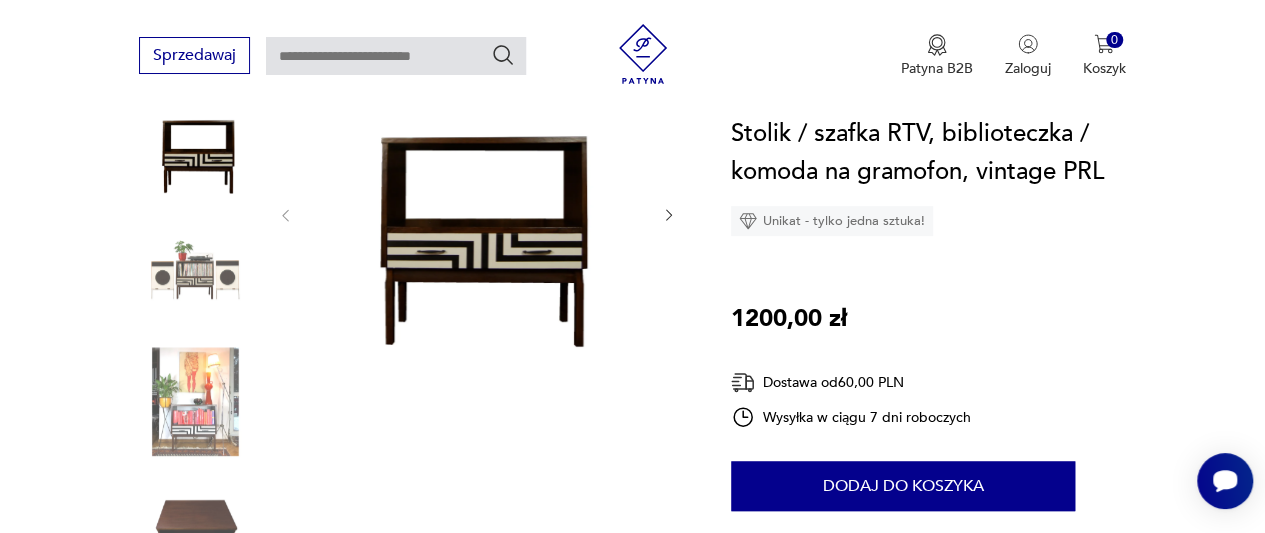 click at bounding box center [477, 213] 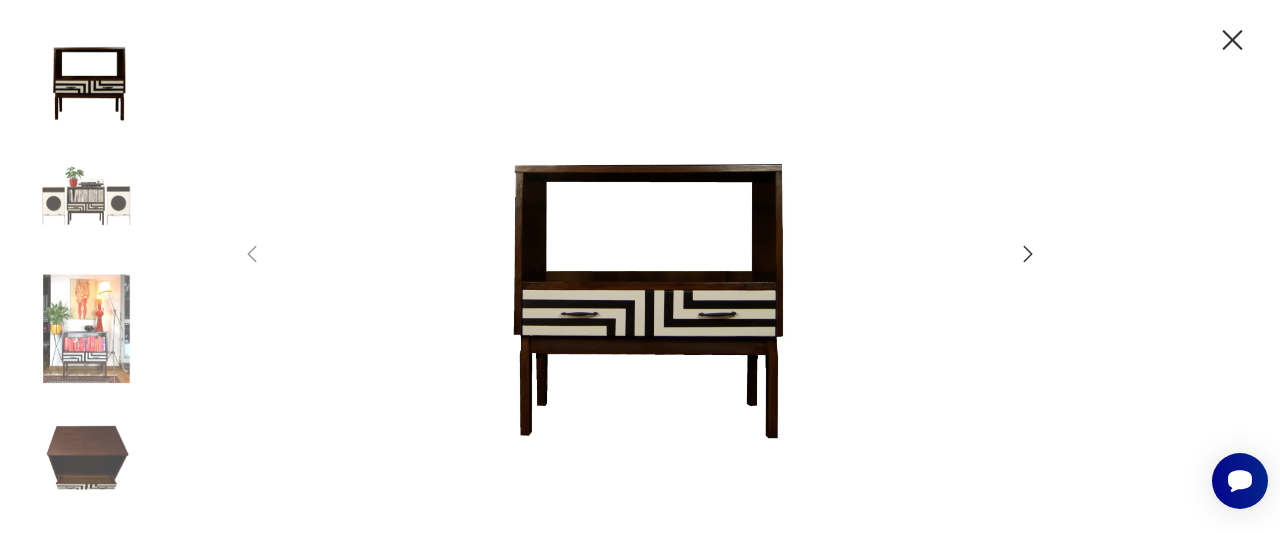 click at bounding box center (1028, 254) 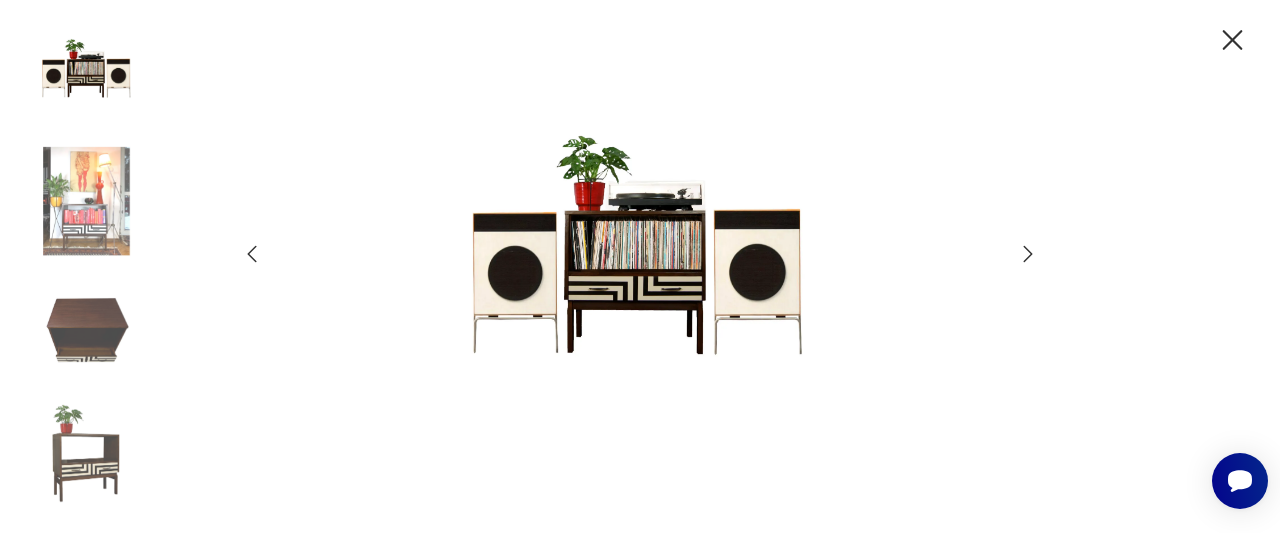 click at bounding box center [1028, 254] 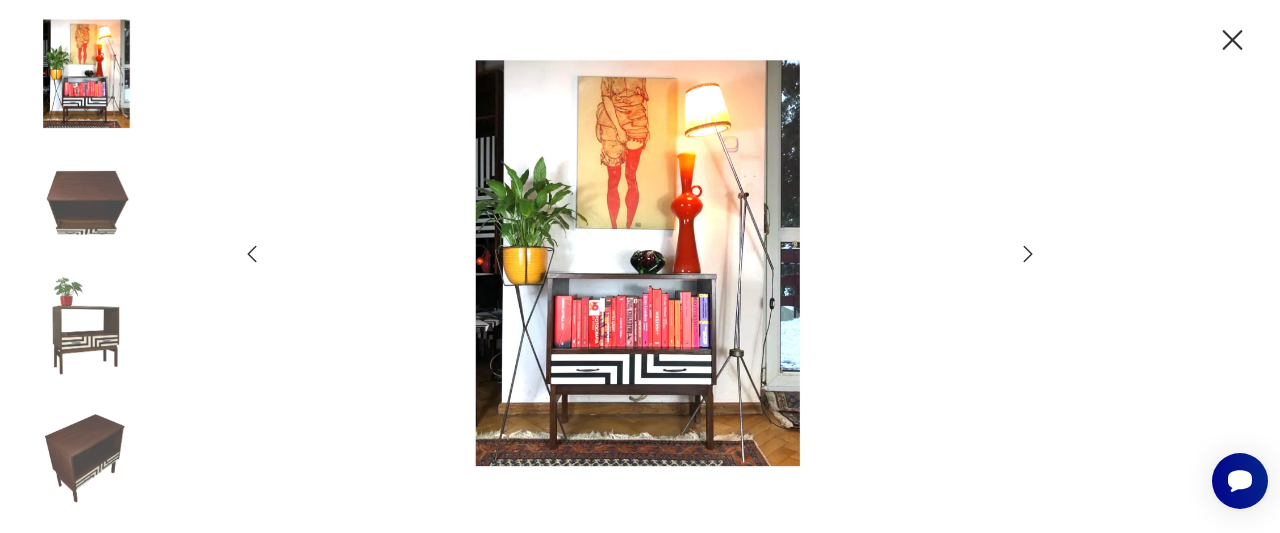 click at bounding box center (1028, 254) 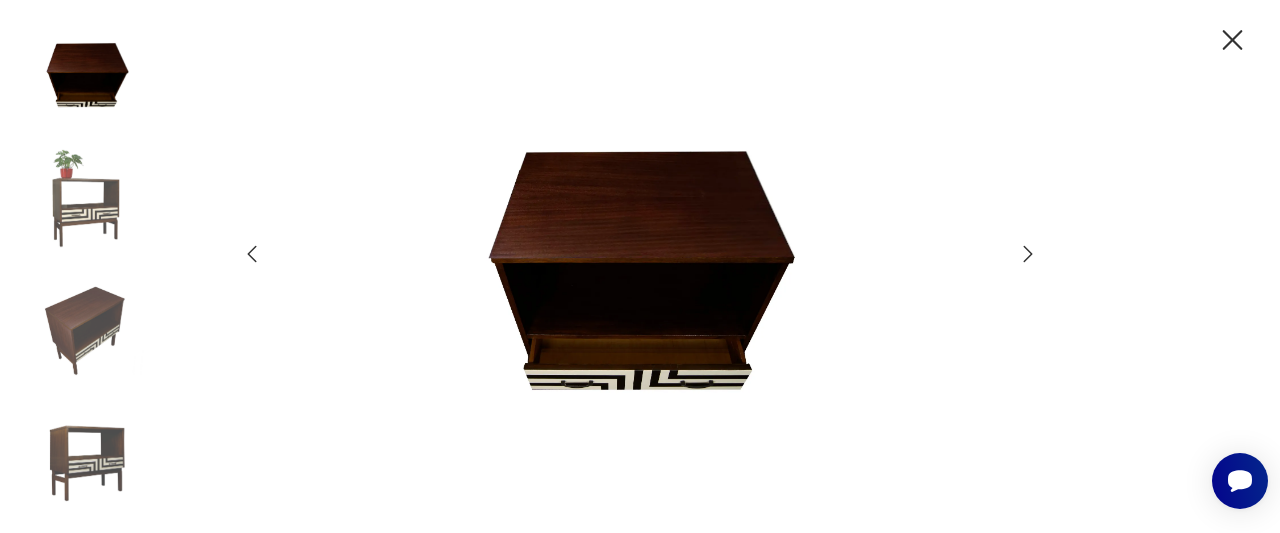 click at bounding box center (1028, 254) 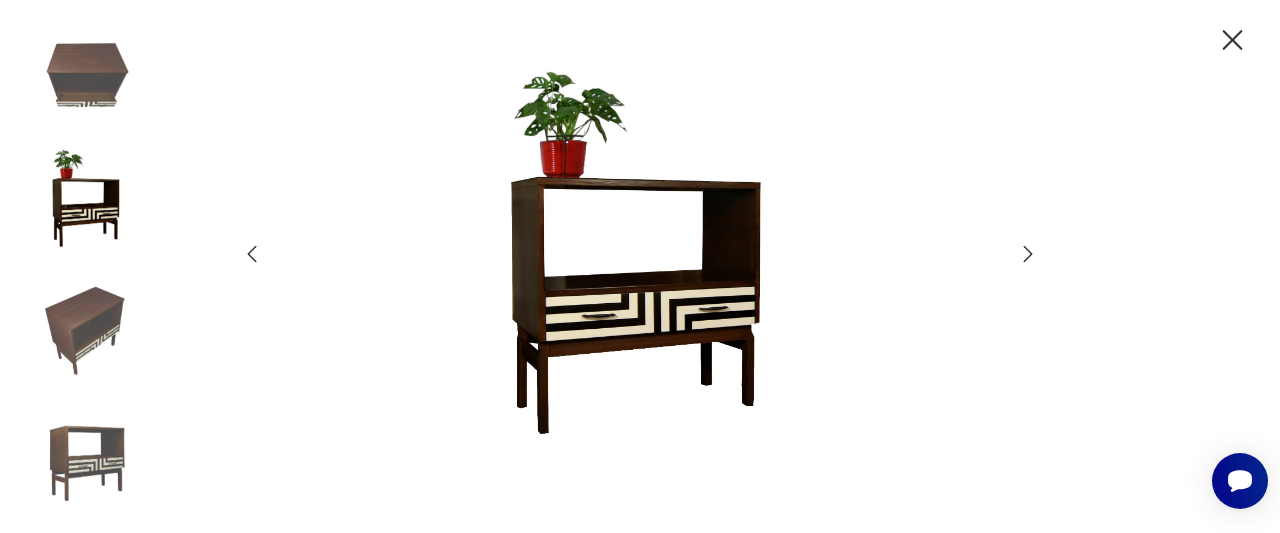 click at bounding box center (1028, 254) 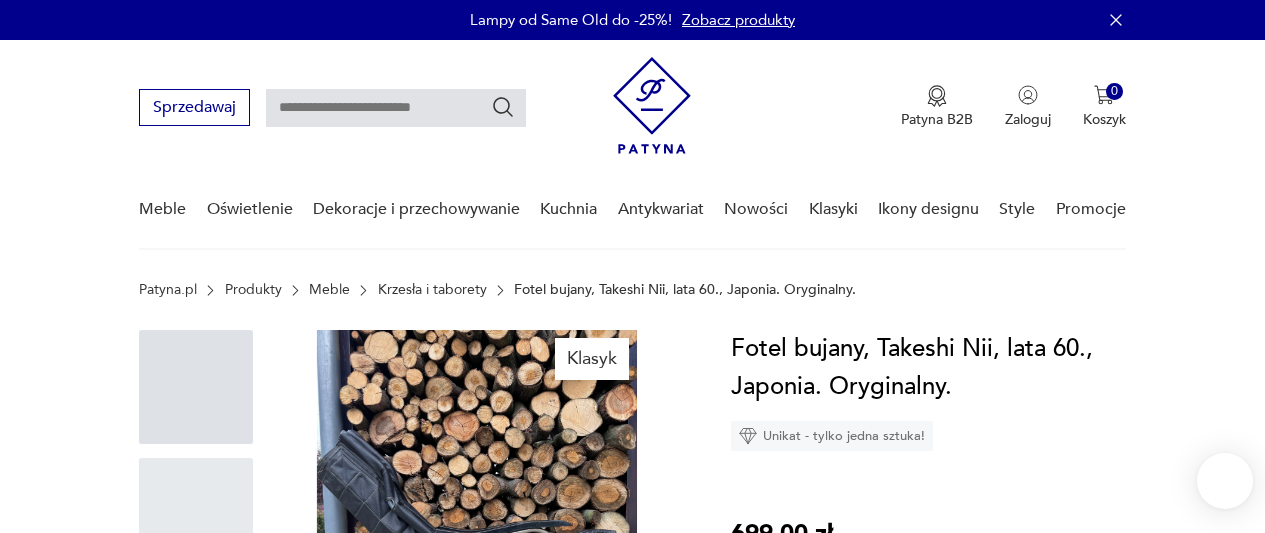 scroll, scrollTop: 0, scrollLeft: 0, axis: both 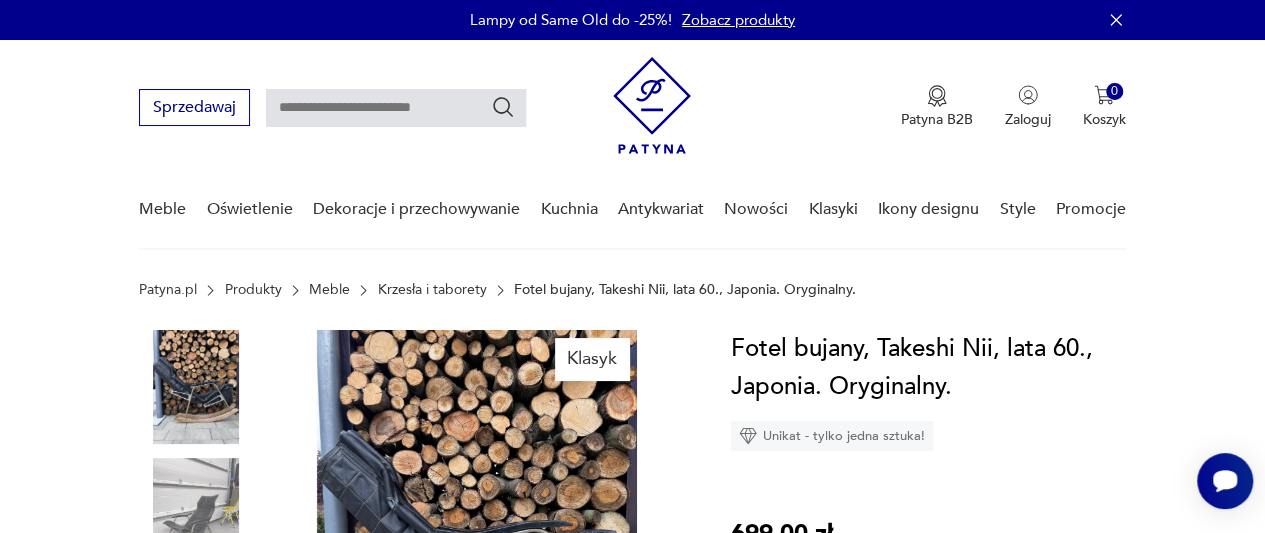 click at bounding box center [477, 543] 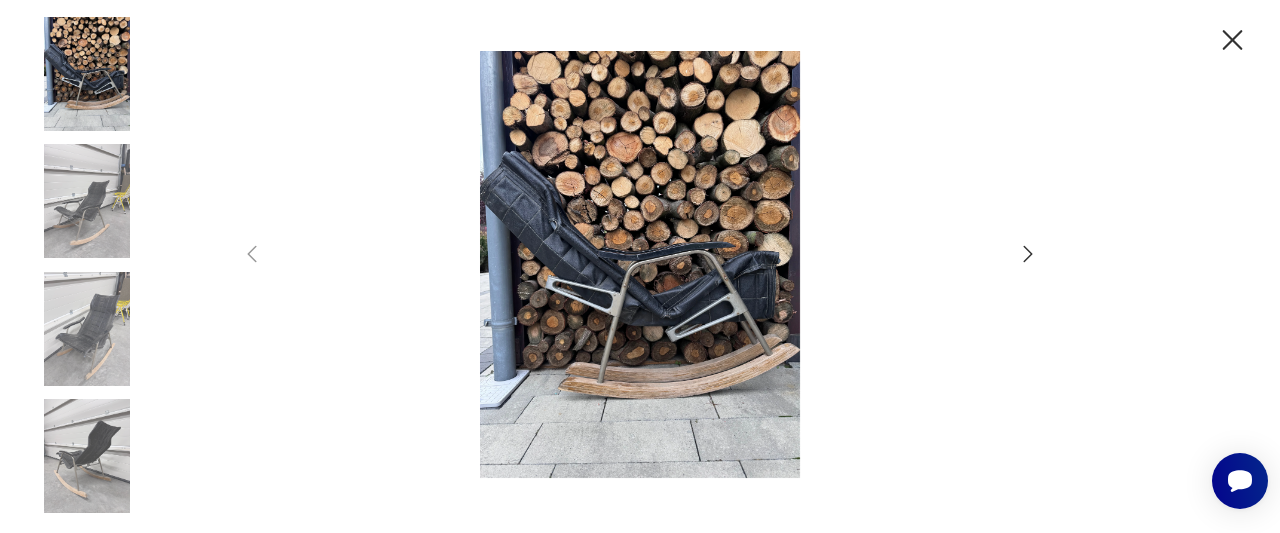 click at bounding box center (1028, 254) 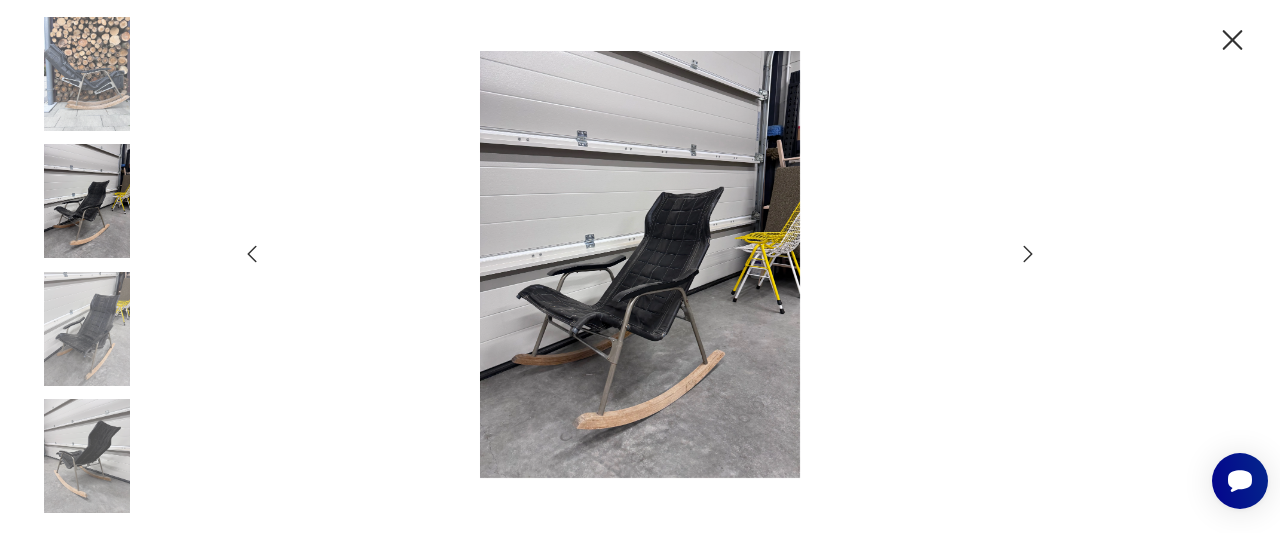 click at bounding box center (1028, 254) 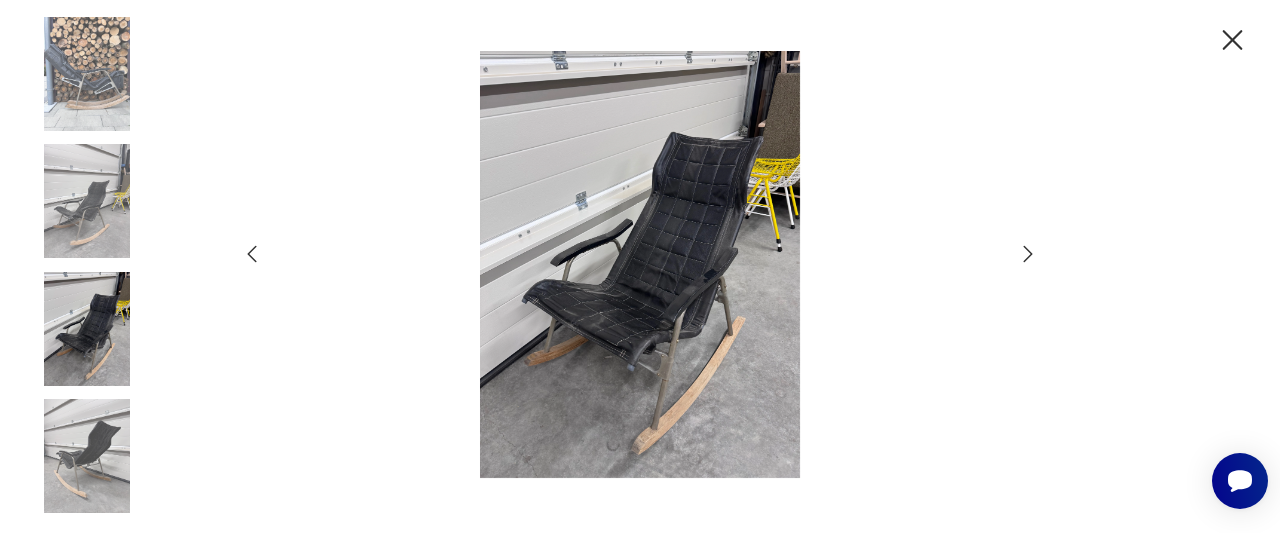 click at bounding box center (1028, 254) 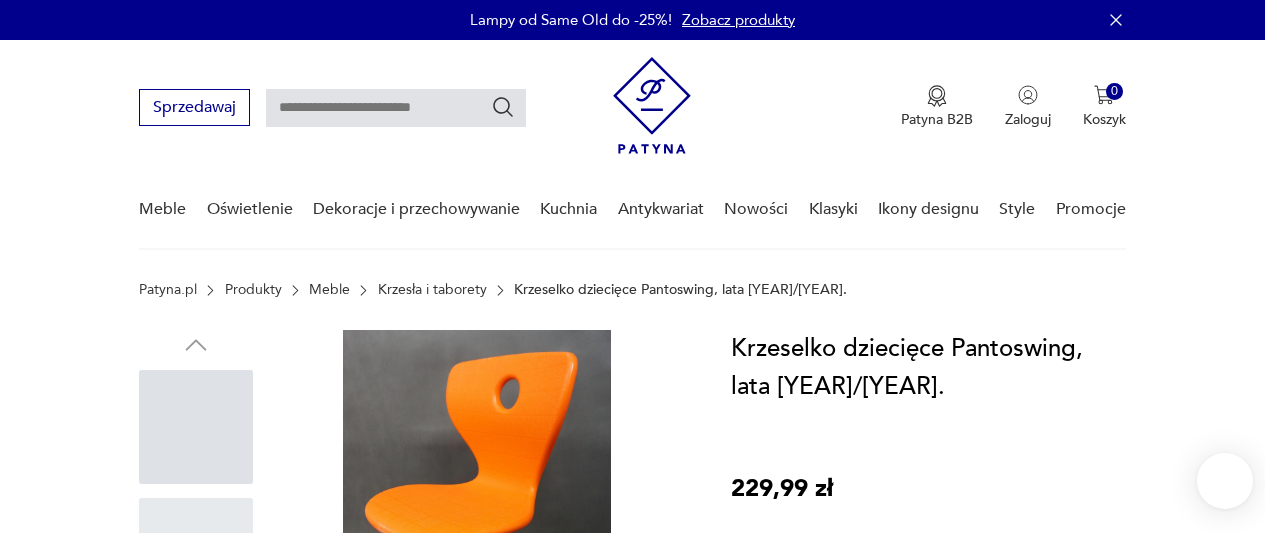 scroll, scrollTop: 0, scrollLeft: 0, axis: both 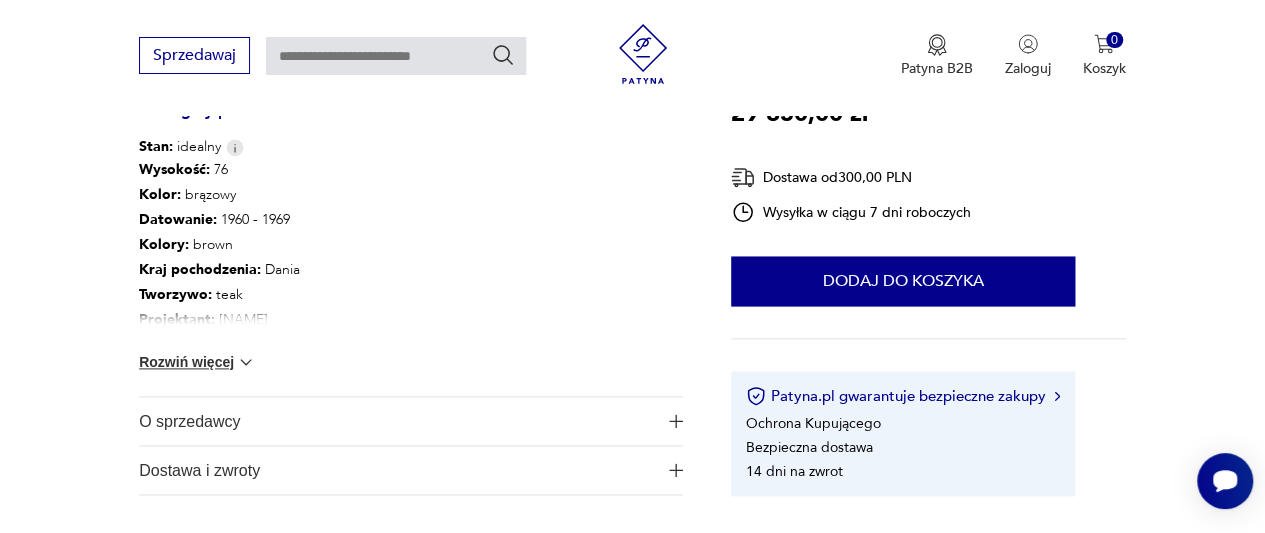 click at bounding box center [246, 45] 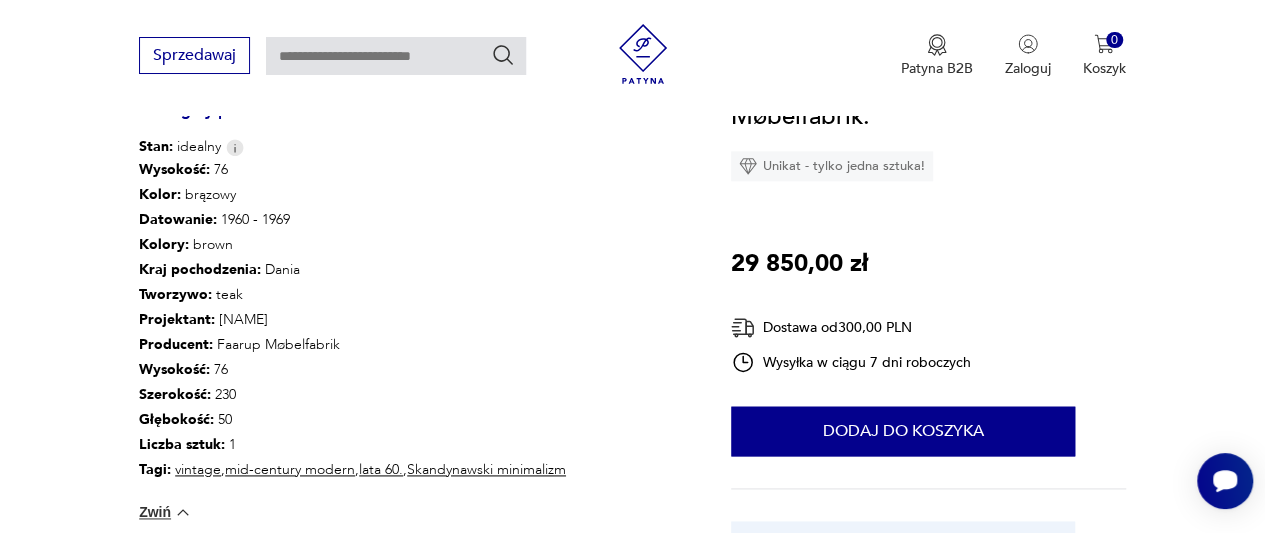 type 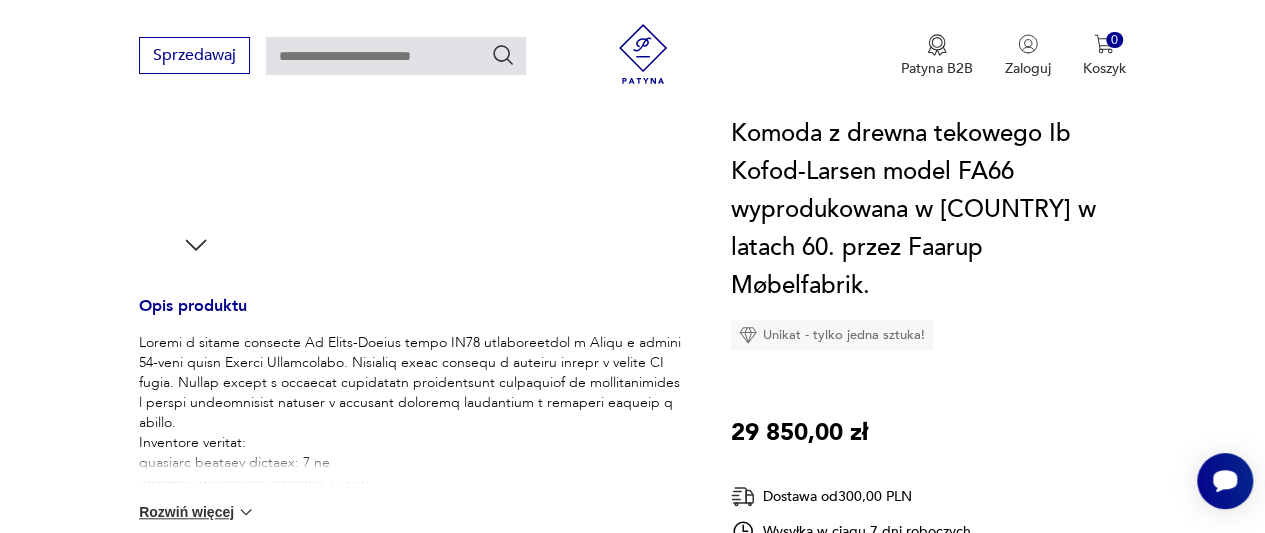 scroll, scrollTop: 200, scrollLeft: 0, axis: vertical 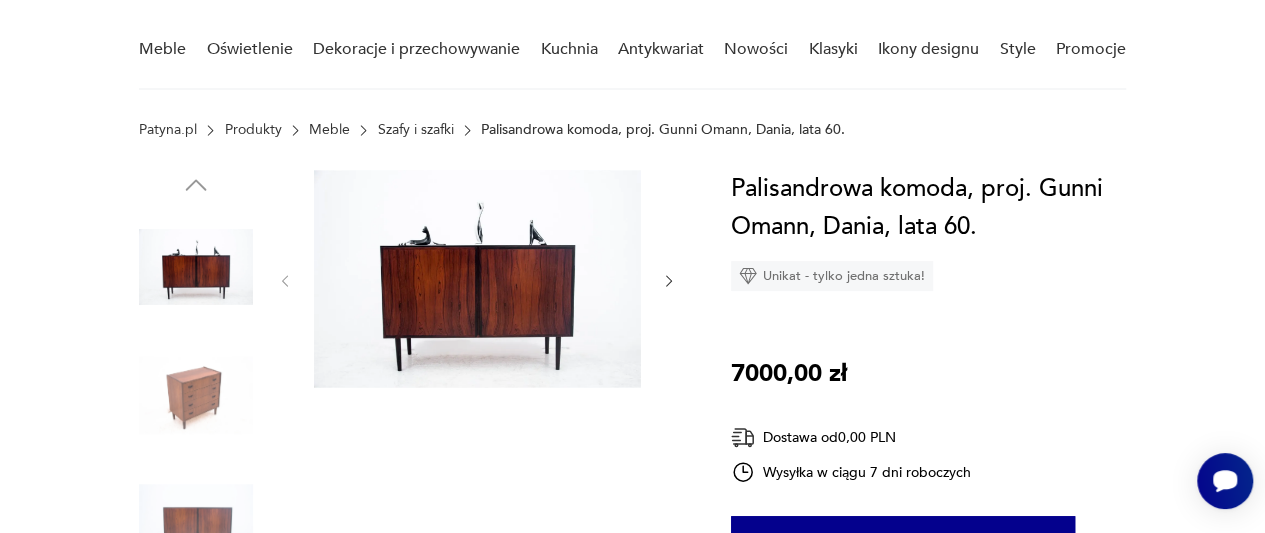 click at bounding box center [669, 281] 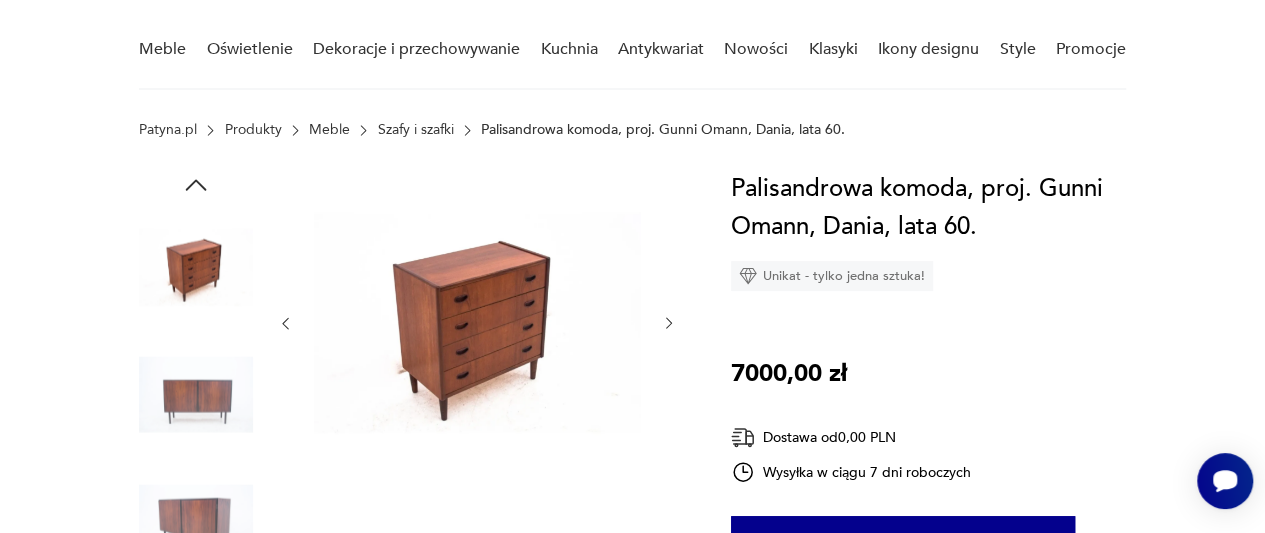 click at bounding box center (477, 323) 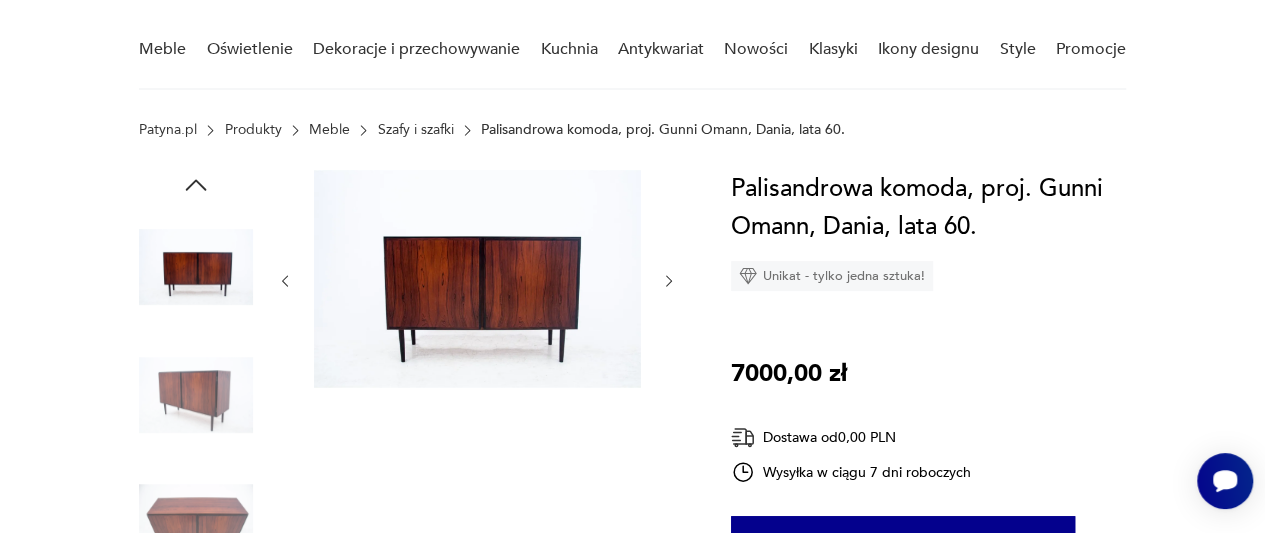 click at bounding box center [477, 281] 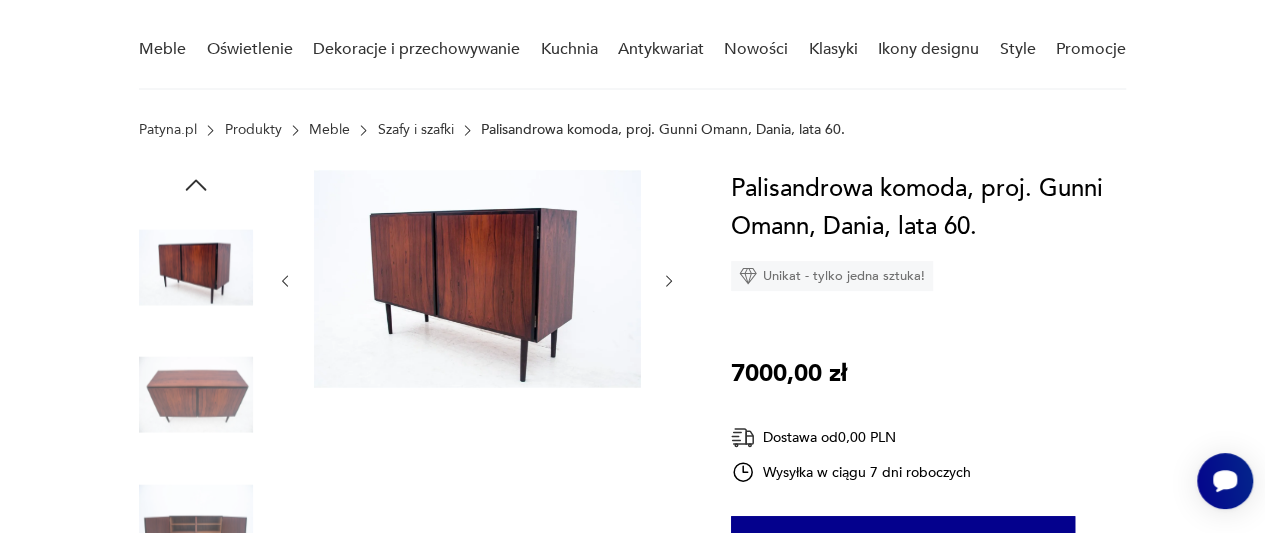 click at bounding box center [669, 281] 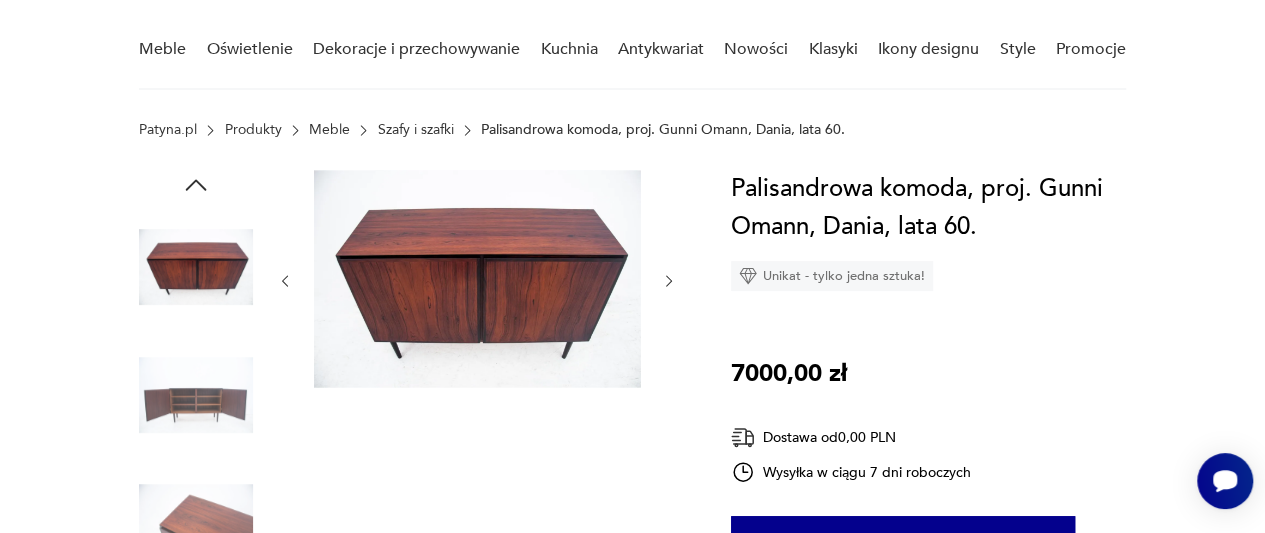 click at bounding box center (669, 281) 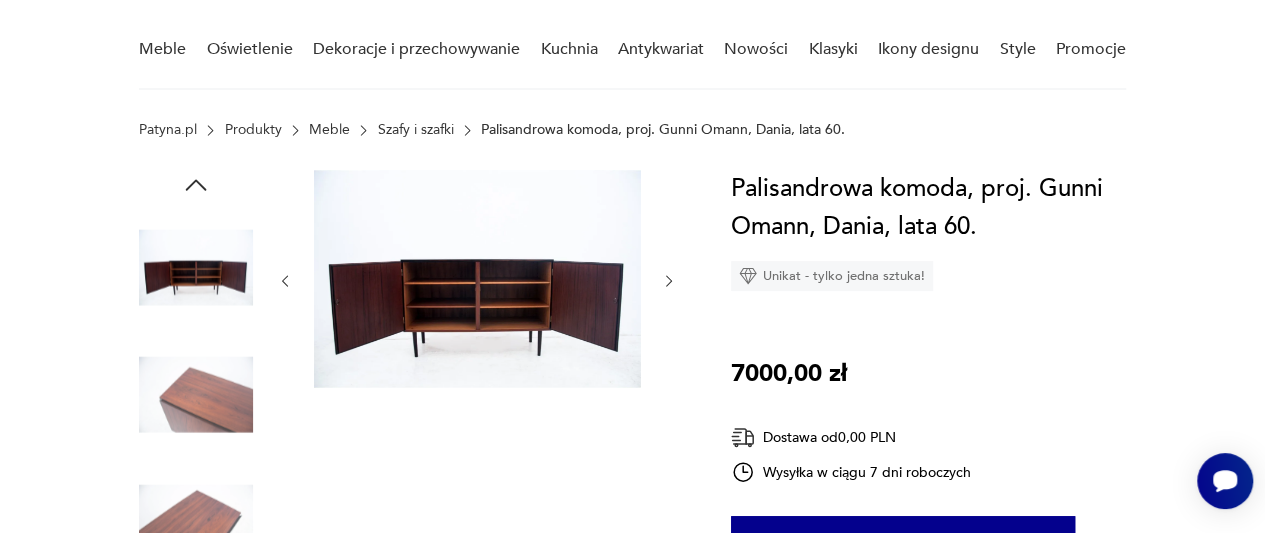 click at bounding box center (669, 281) 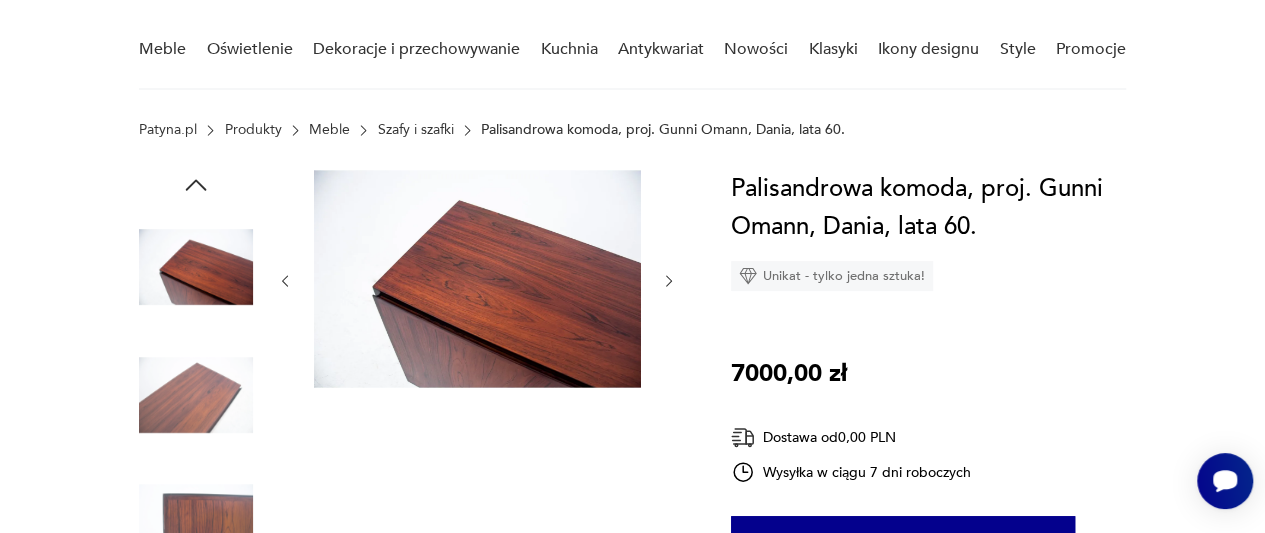 click at bounding box center [669, 281] 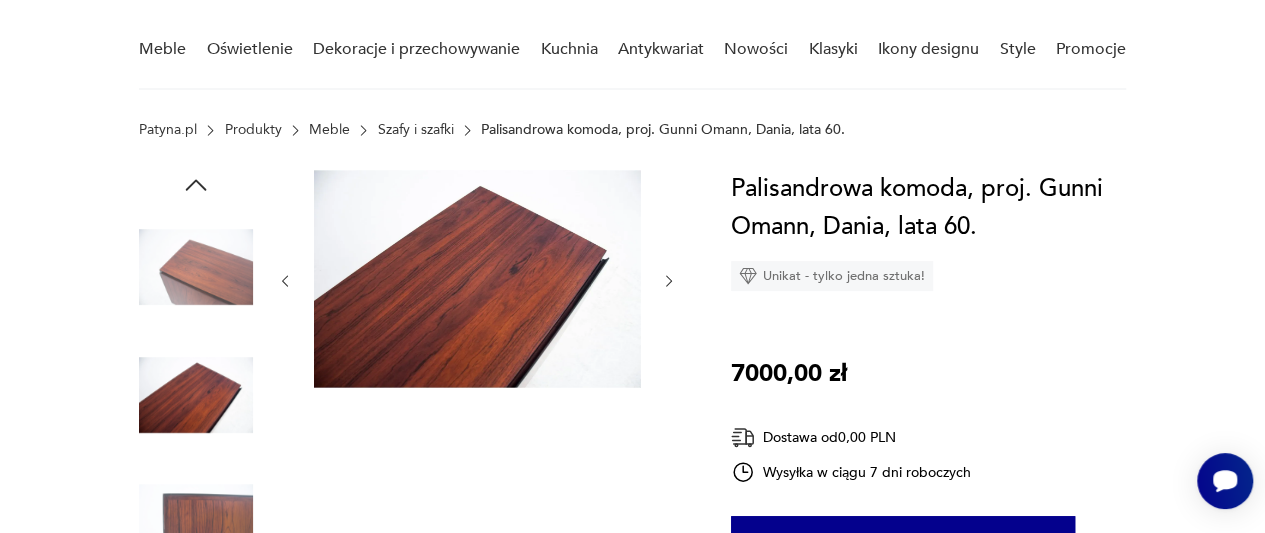 click at bounding box center (669, 281) 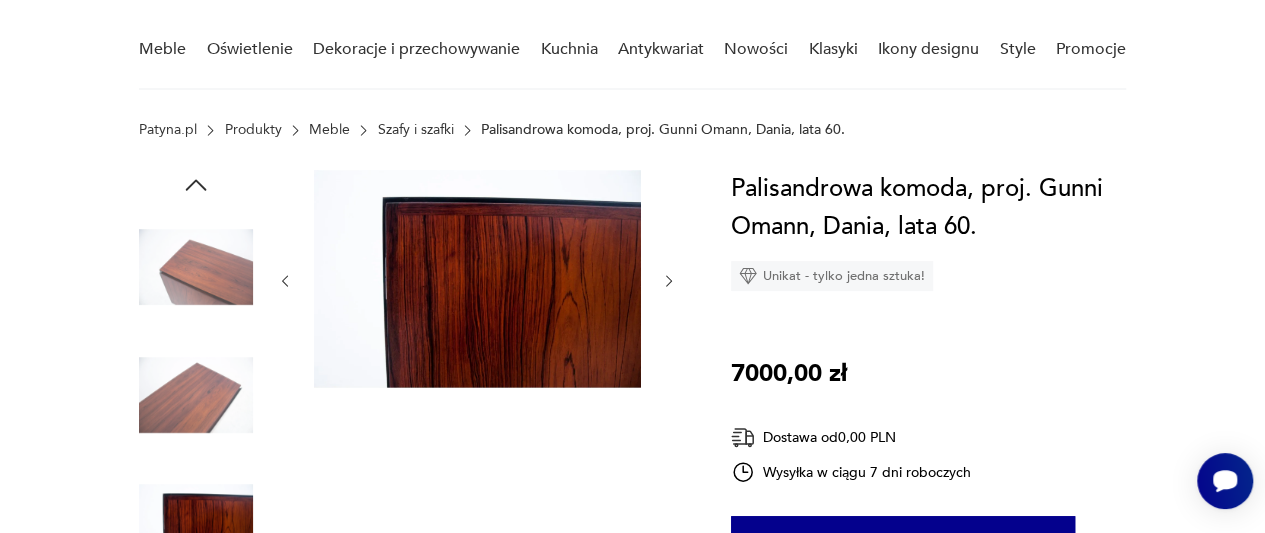 click at bounding box center [669, 281] 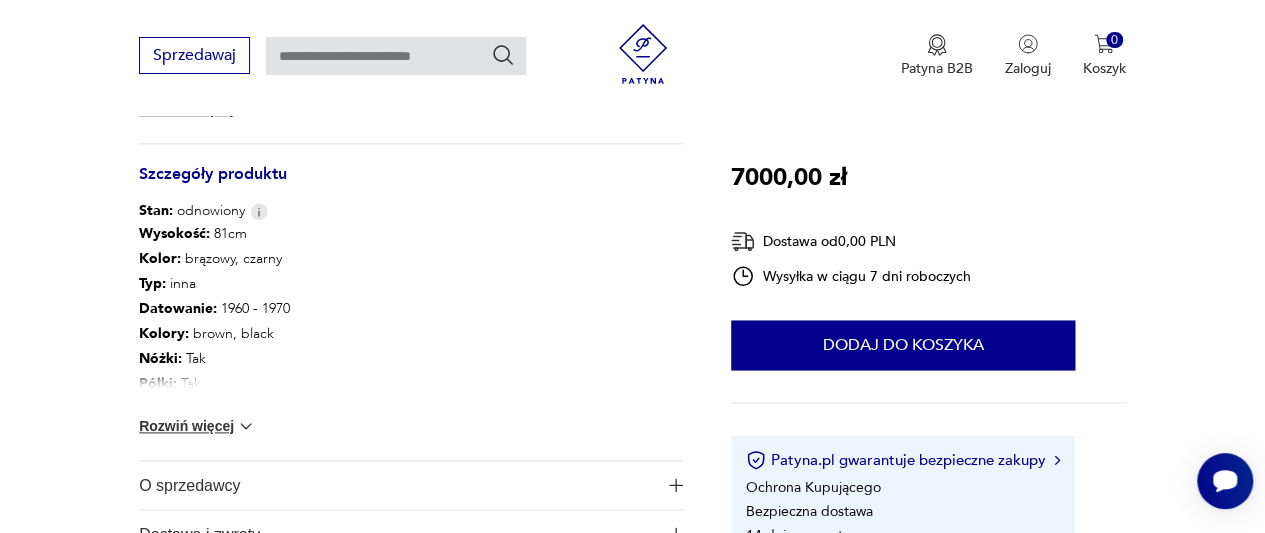scroll, scrollTop: 1070, scrollLeft: 0, axis: vertical 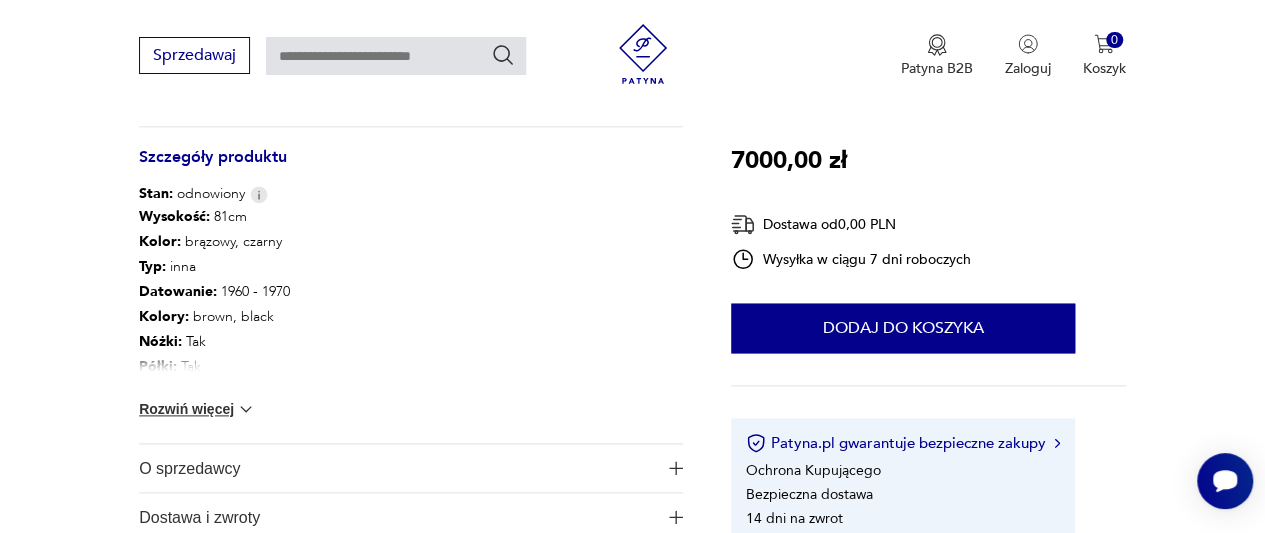 click at bounding box center [246, 92] 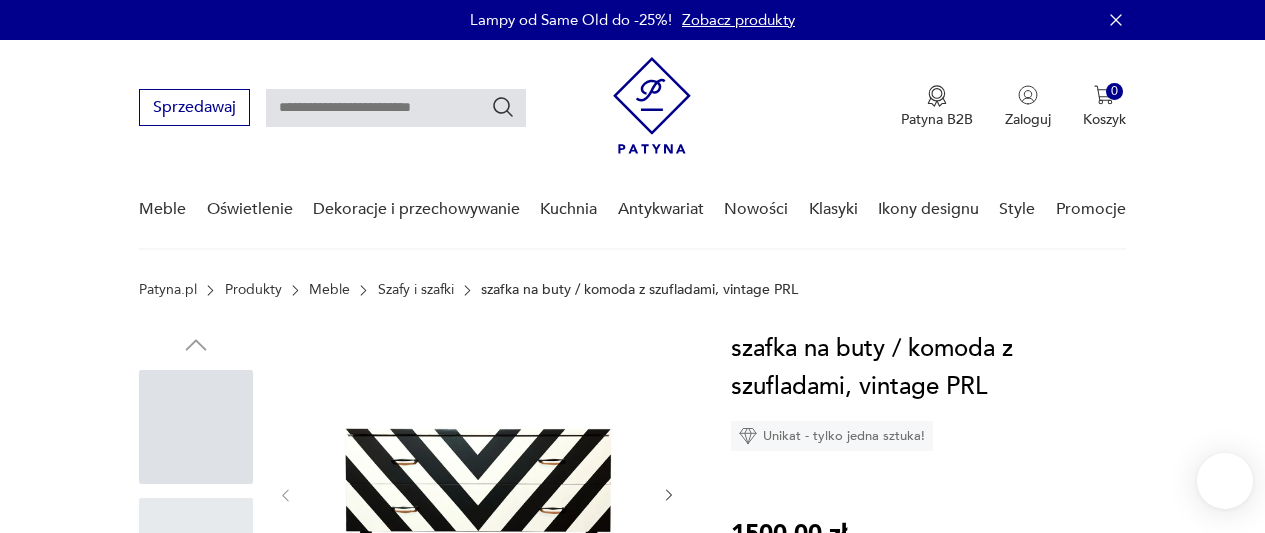 scroll, scrollTop: 0, scrollLeft: 0, axis: both 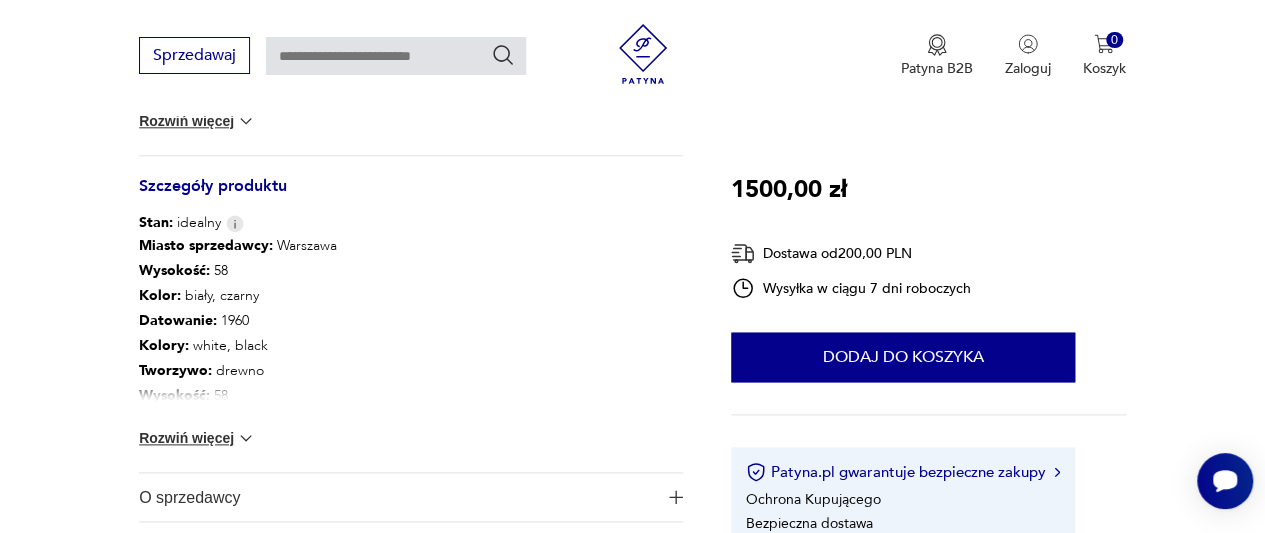 click at bounding box center [246, 121] 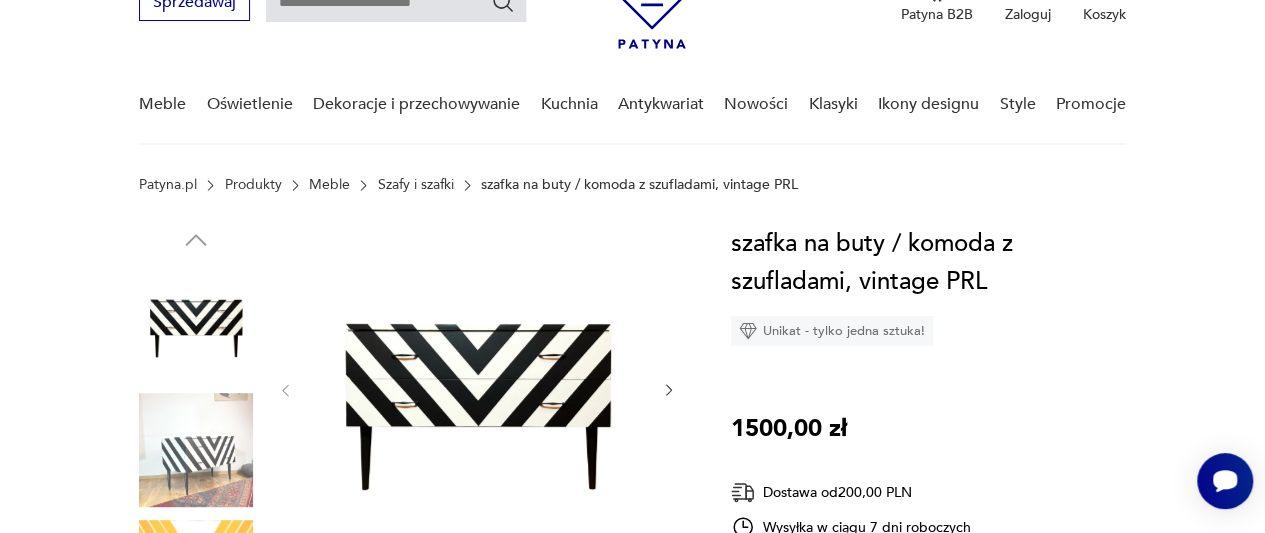 scroll, scrollTop: 88, scrollLeft: 0, axis: vertical 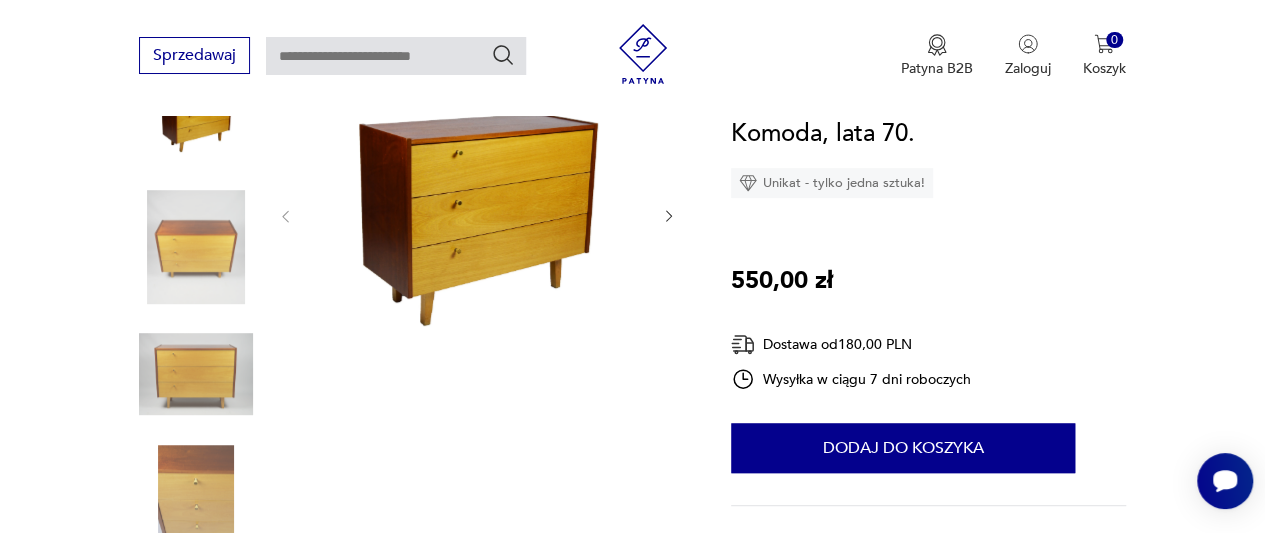 click at bounding box center (669, 216) 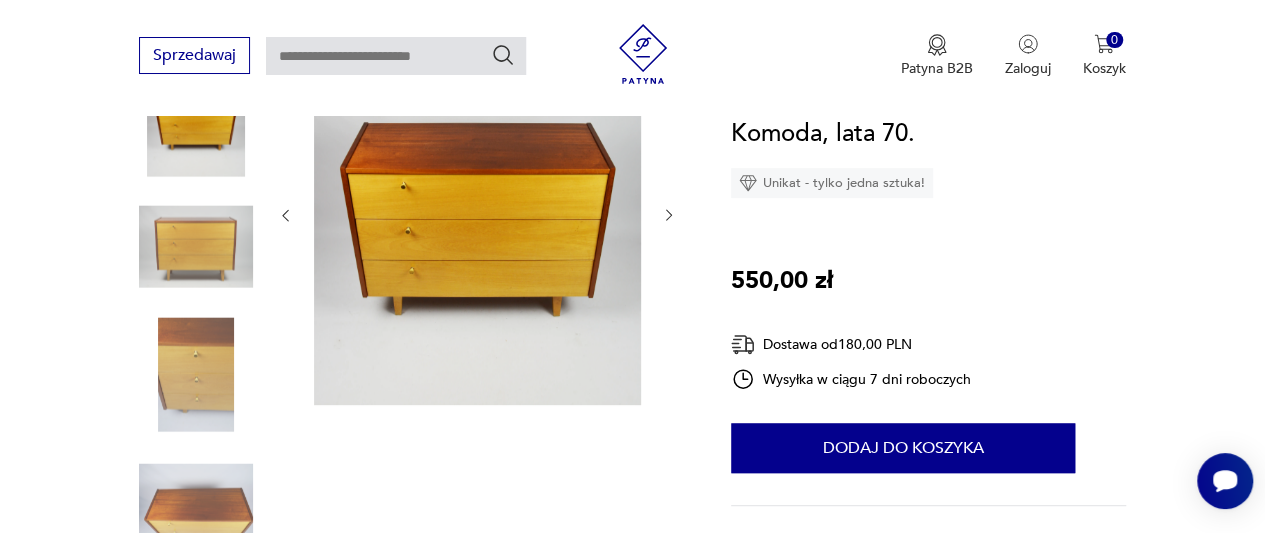 click at bounding box center [669, 215] 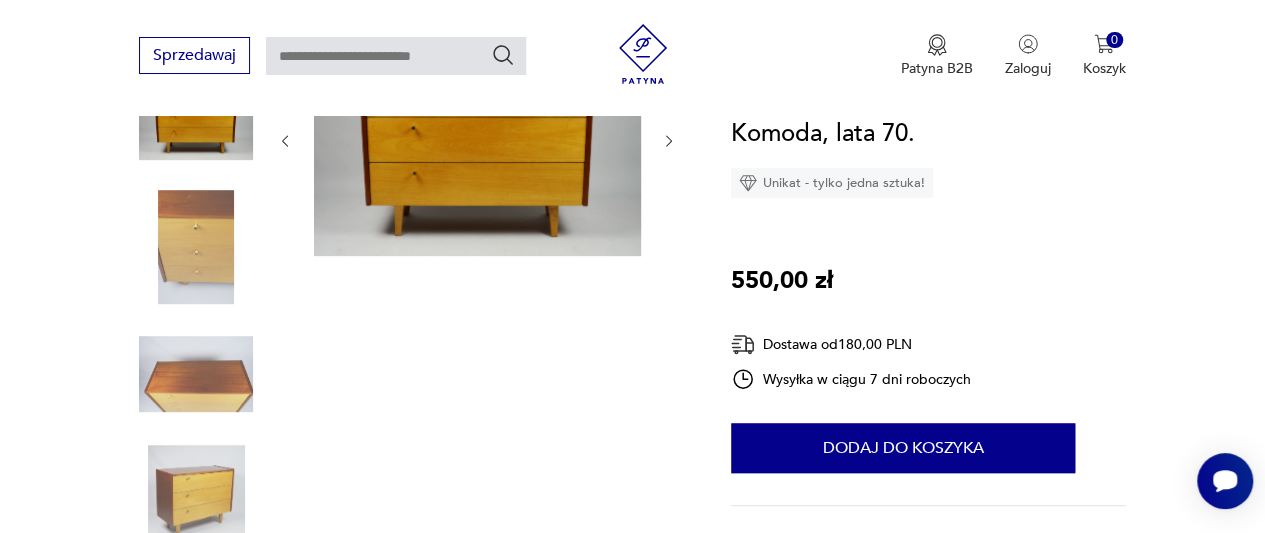 click at bounding box center (477, 141) 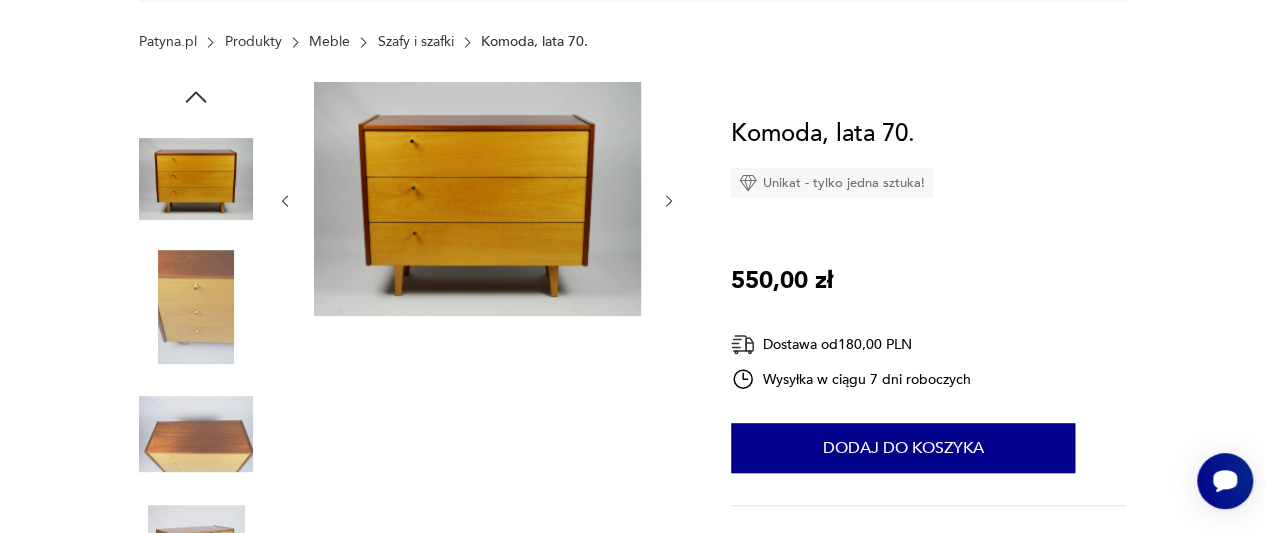 scroll, scrollTop: 96, scrollLeft: 0, axis: vertical 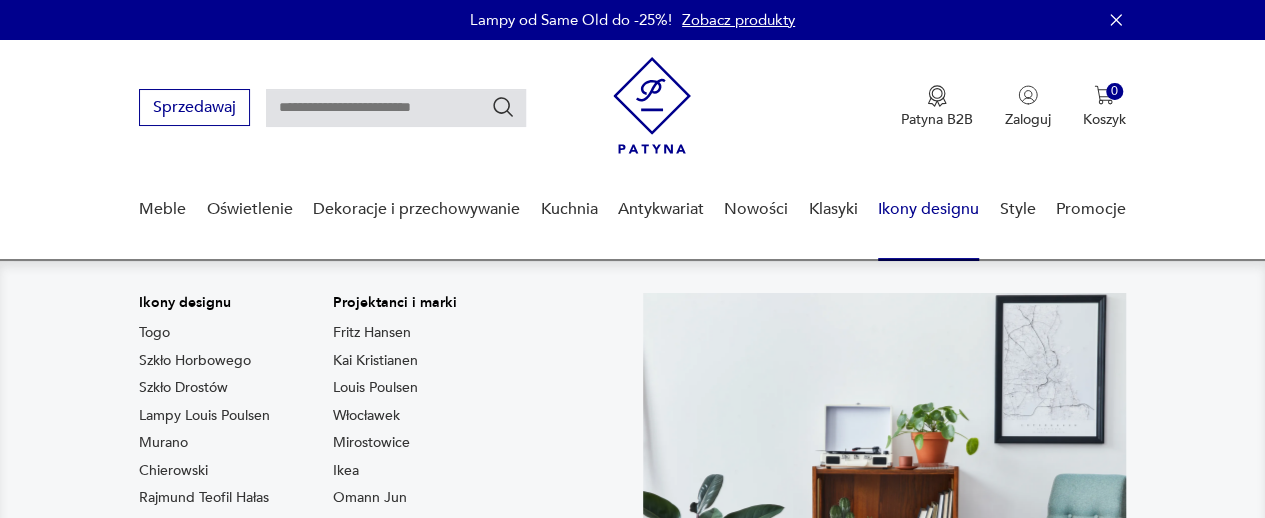 click on "Ikony designu" at bounding box center (928, 209) 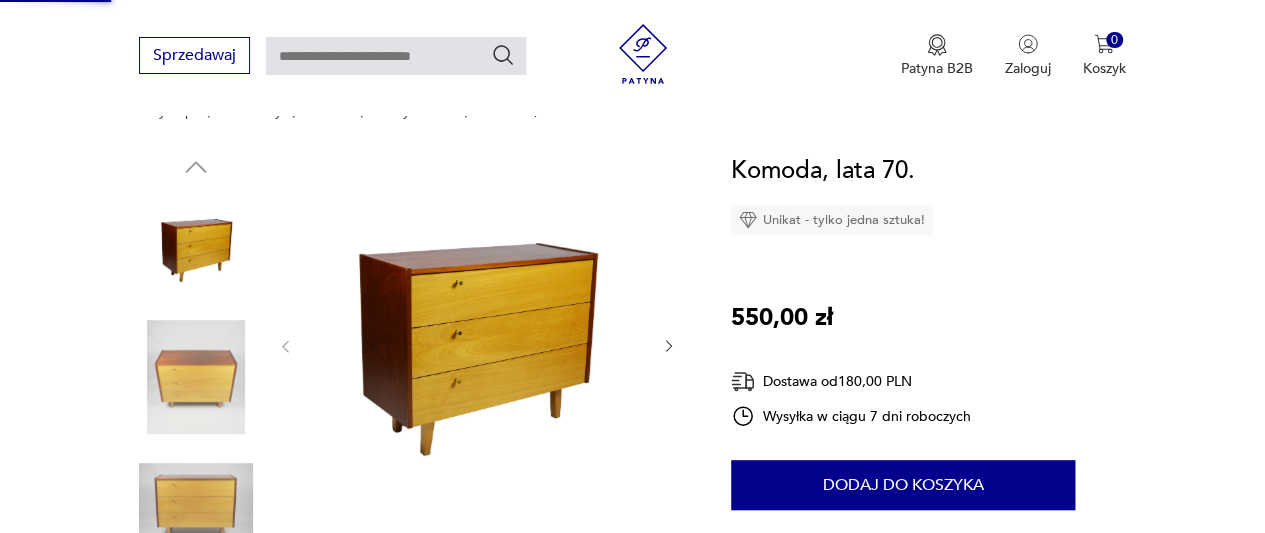 scroll, scrollTop: 426, scrollLeft: 0, axis: vertical 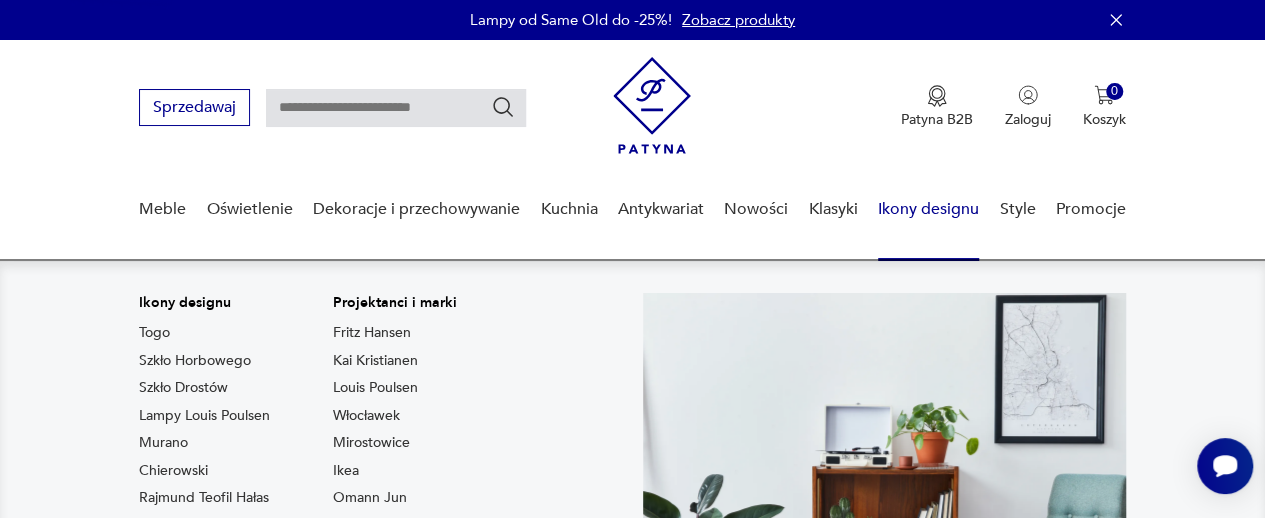 click on "Ikony designu" at bounding box center (928, 209) 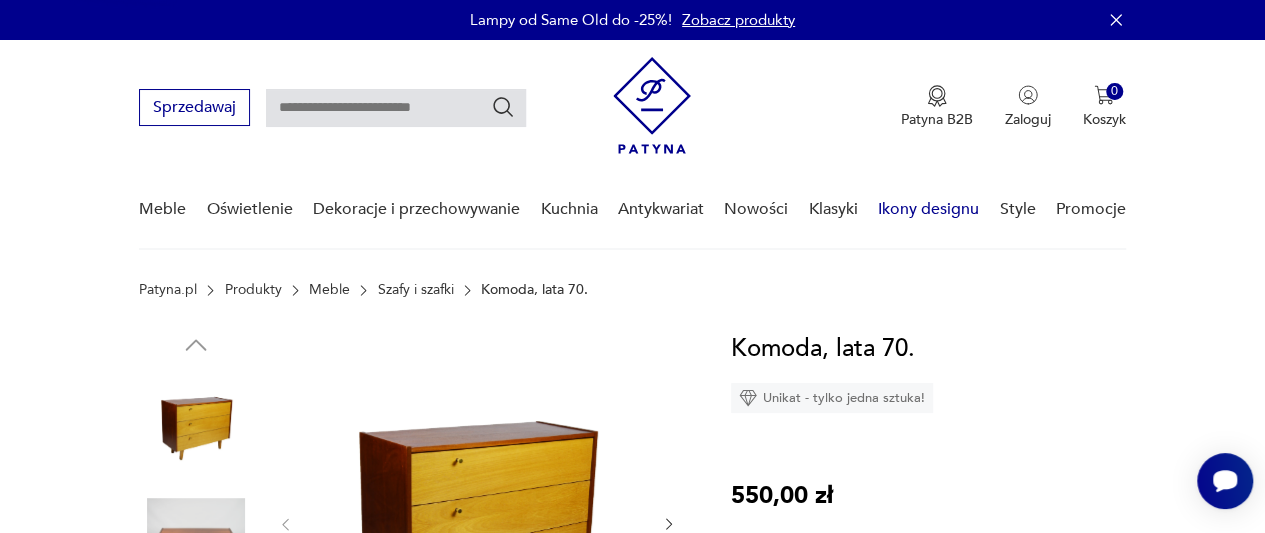 click on "Ikony designu" at bounding box center [928, 209] 